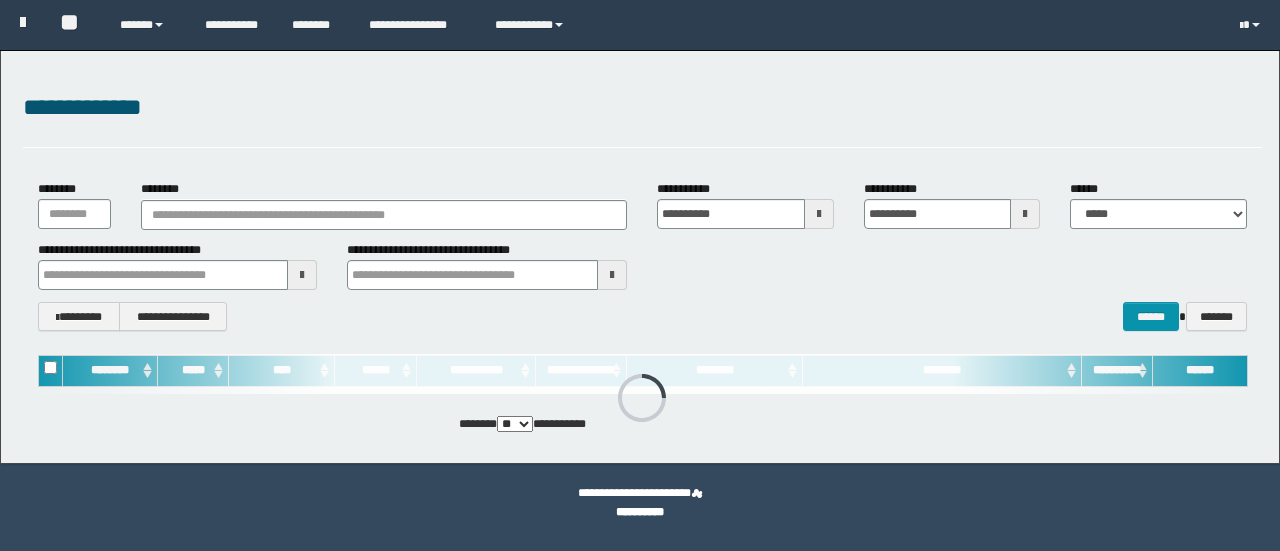 scroll, scrollTop: 0, scrollLeft: 0, axis: both 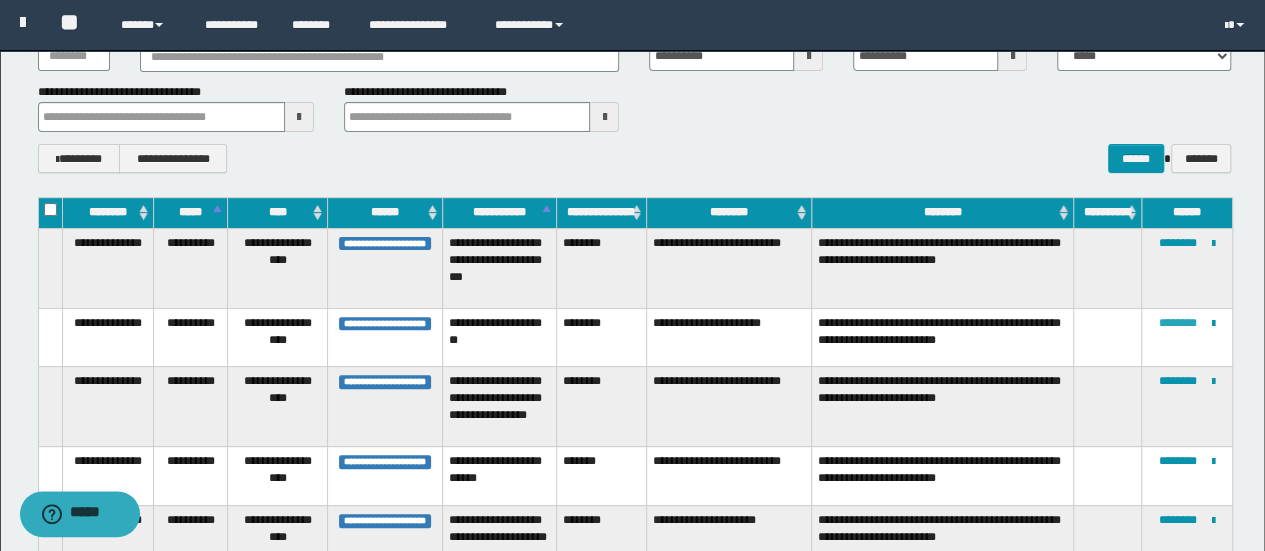 click on "********" at bounding box center (1178, 323) 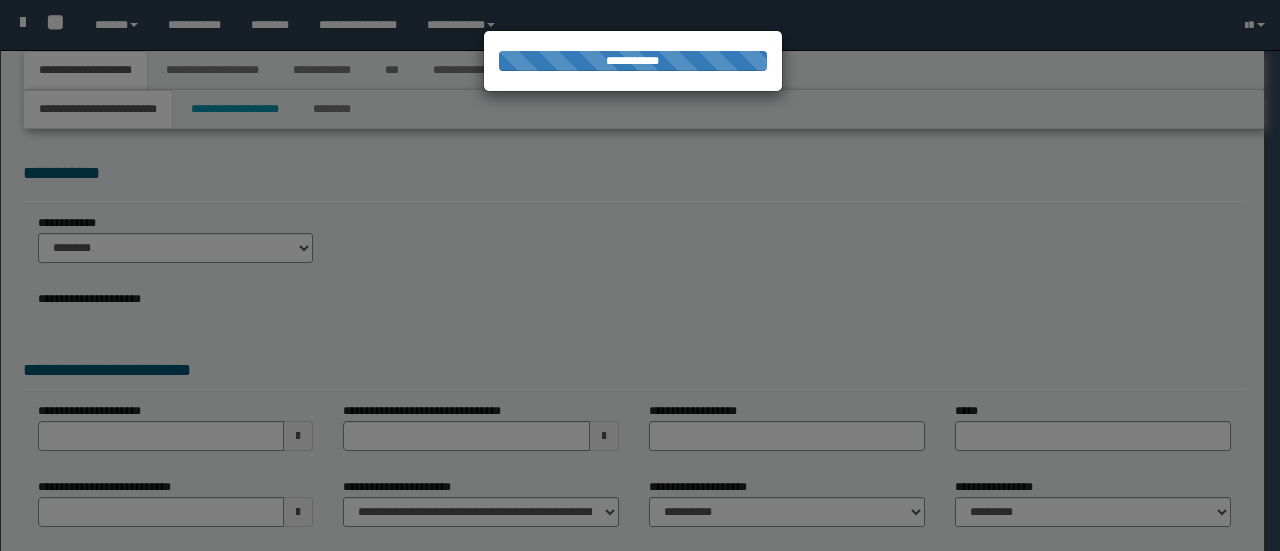 scroll, scrollTop: 0, scrollLeft: 0, axis: both 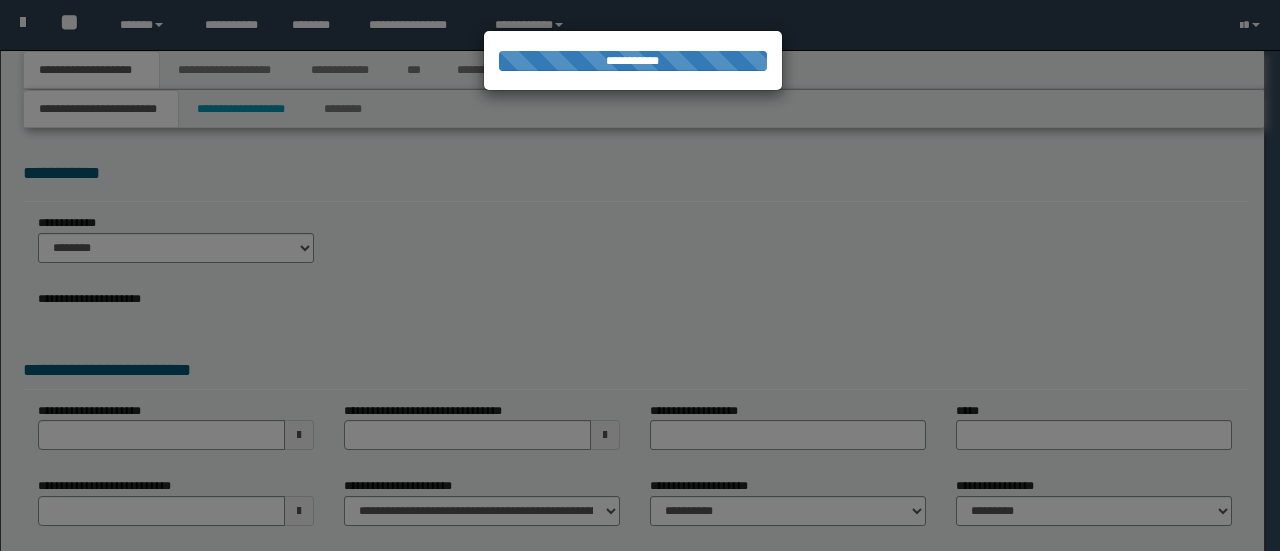 select on "*" 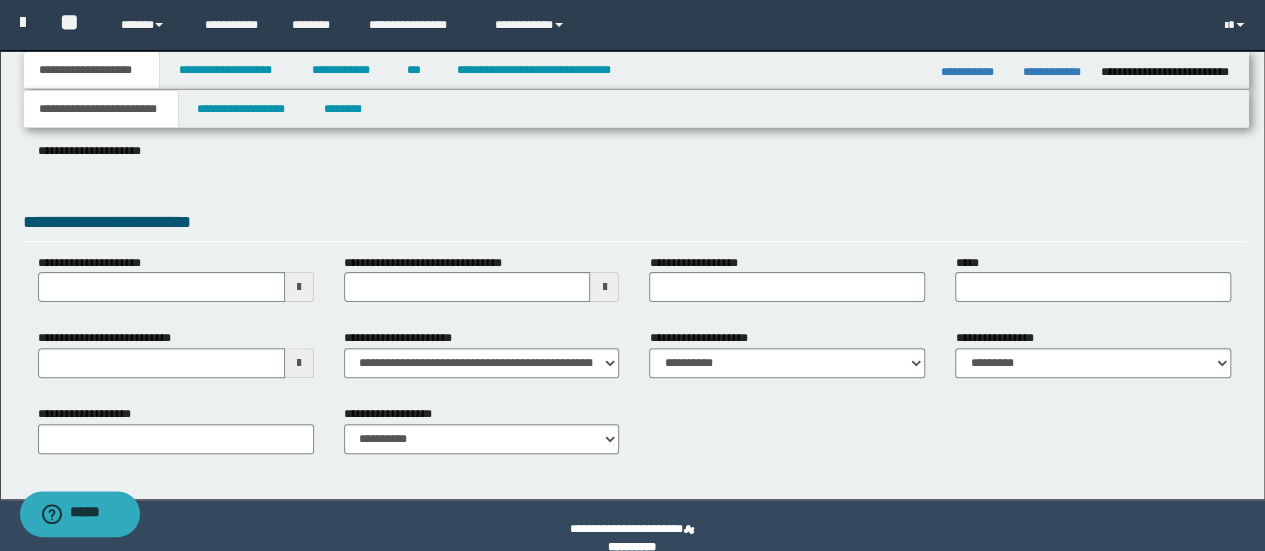 scroll, scrollTop: 174, scrollLeft: 0, axis: vertical 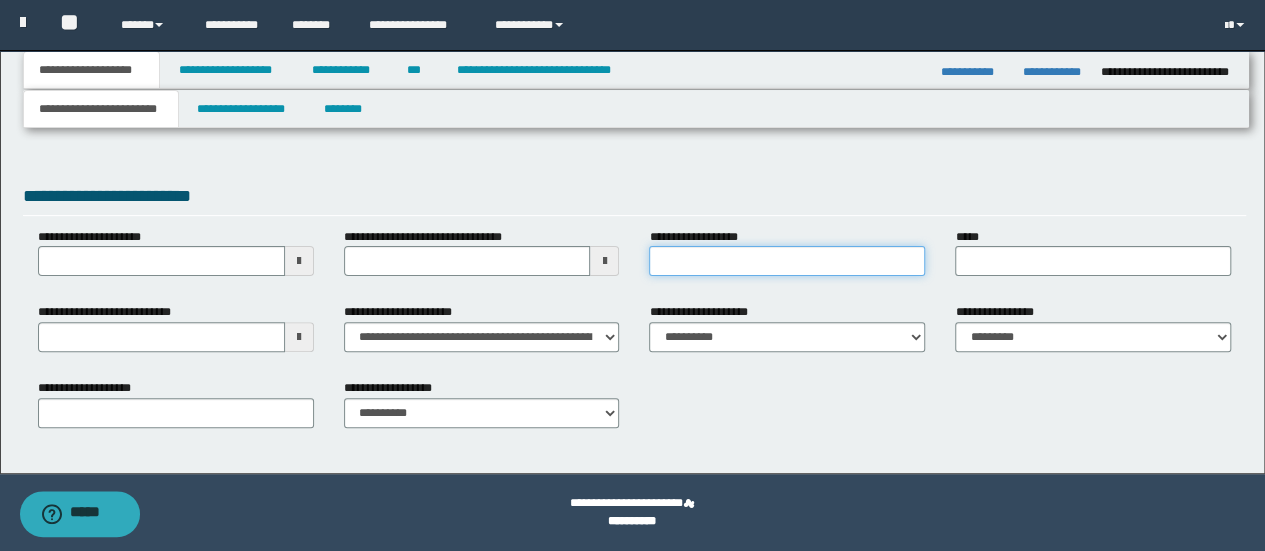 click on "**********" at bounding box center (787, 261) 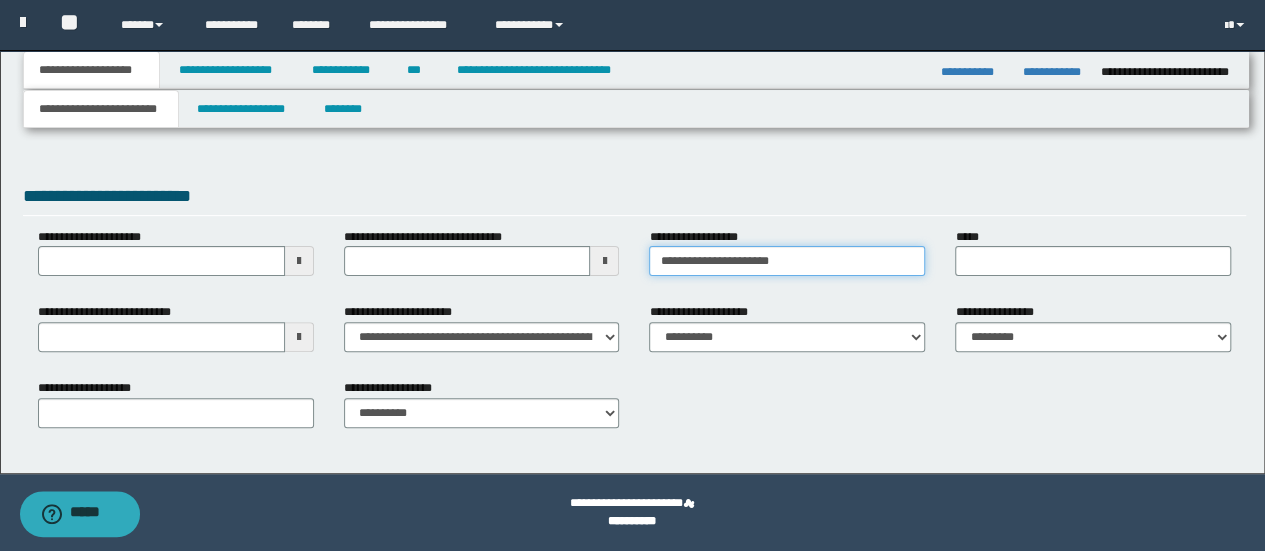 type on "**********" 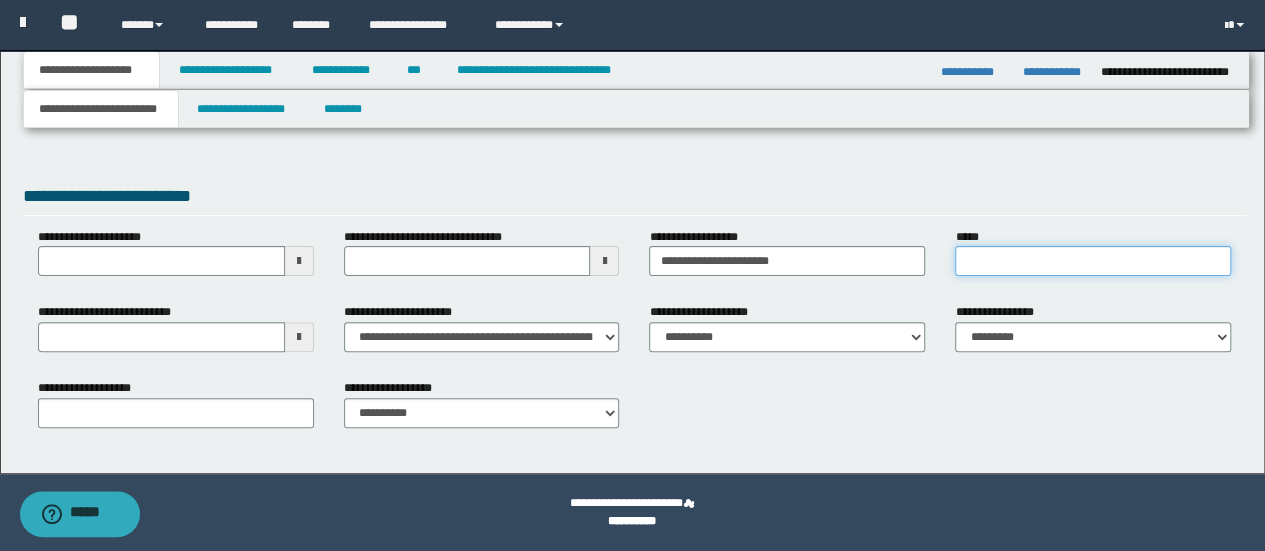 click on "*****" at bounding box center (1093, 261) 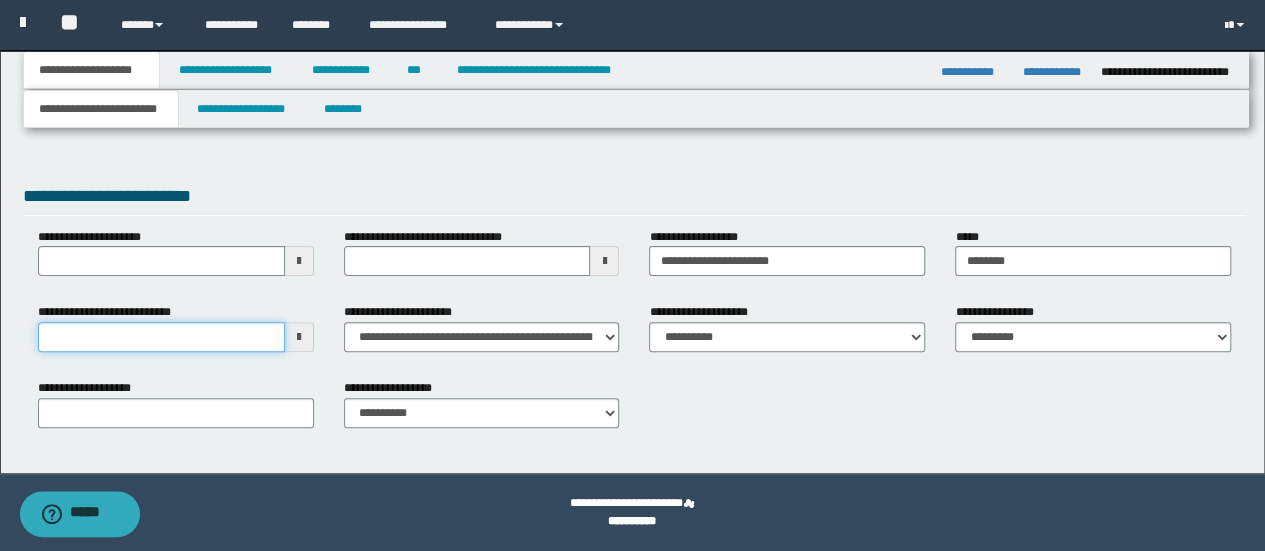 click on "**********" at bounding box center (161, 337) 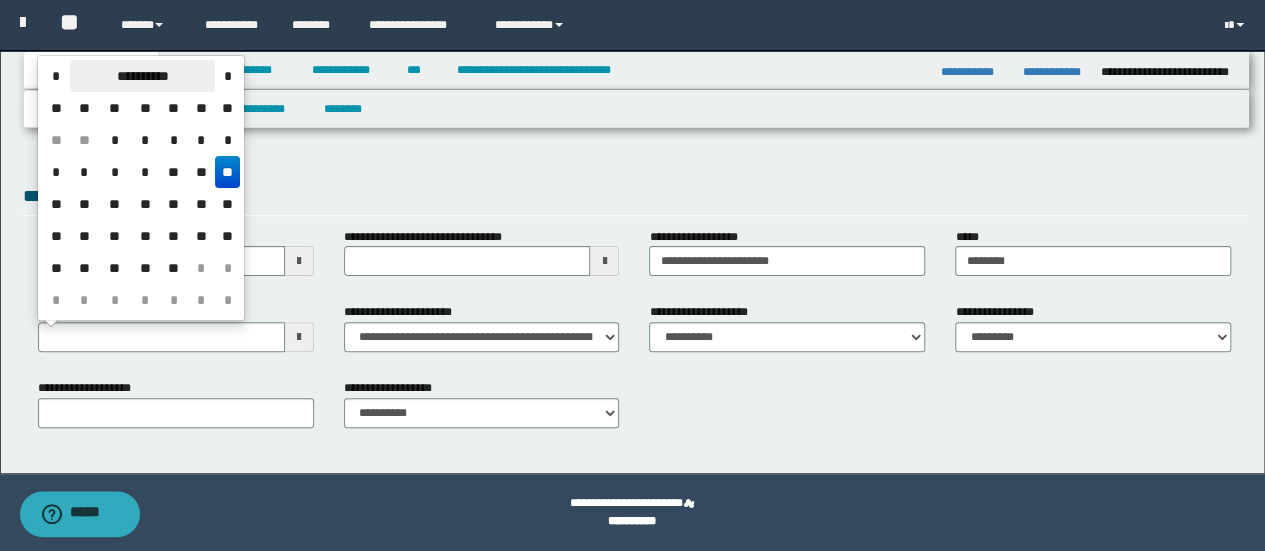 click on "**********" at bounding box center (142, 76) 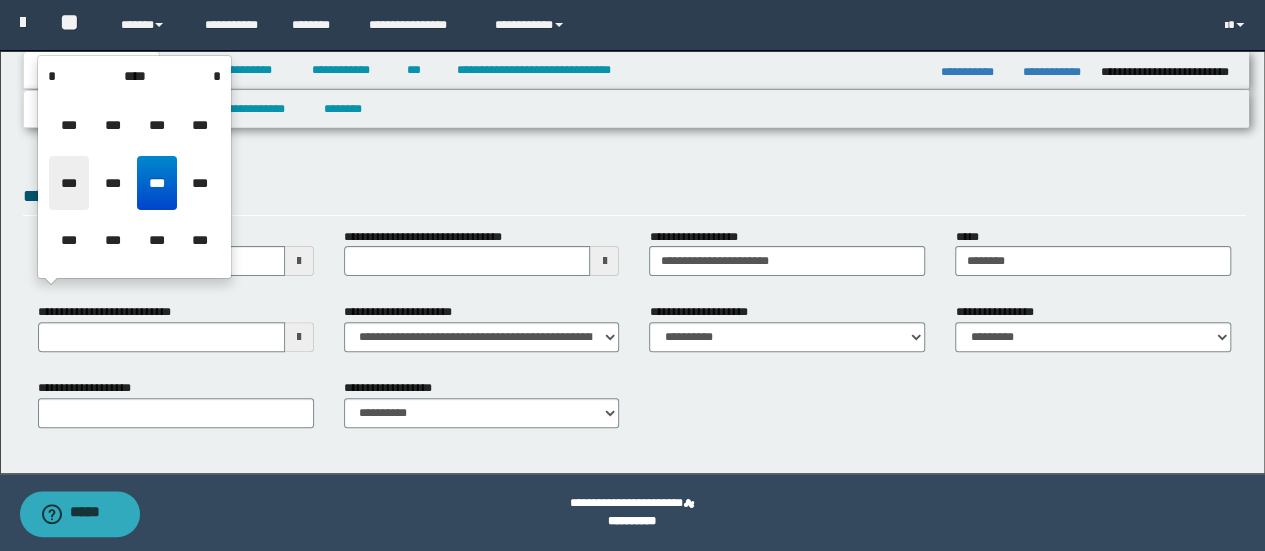 click on "***" at bounding box center (69, 183) 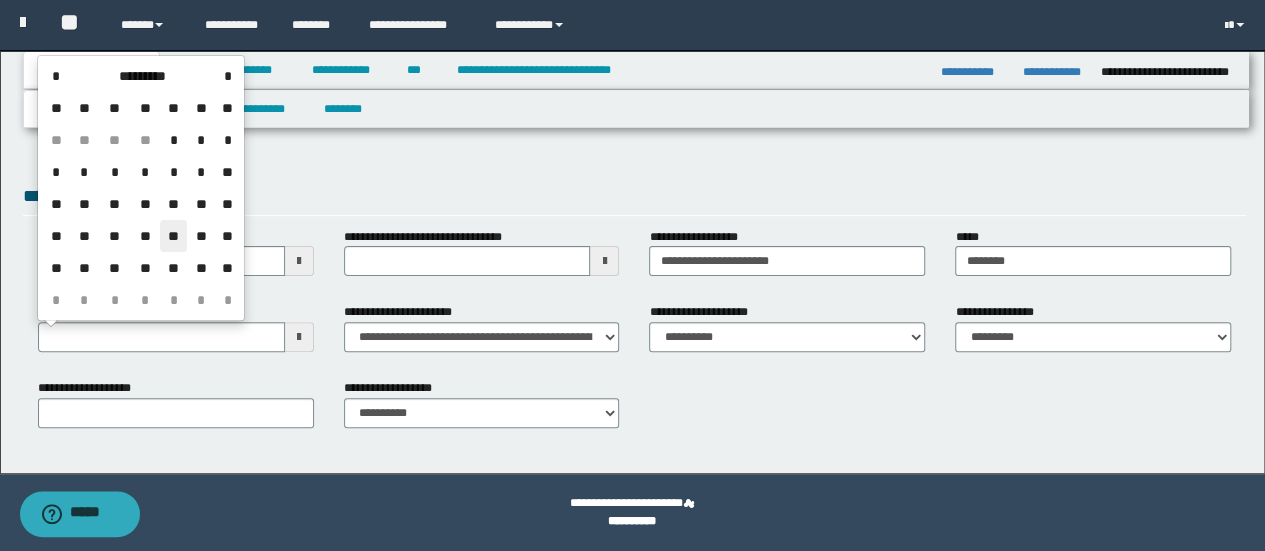 click on "**" at bounding box center [174, 236] 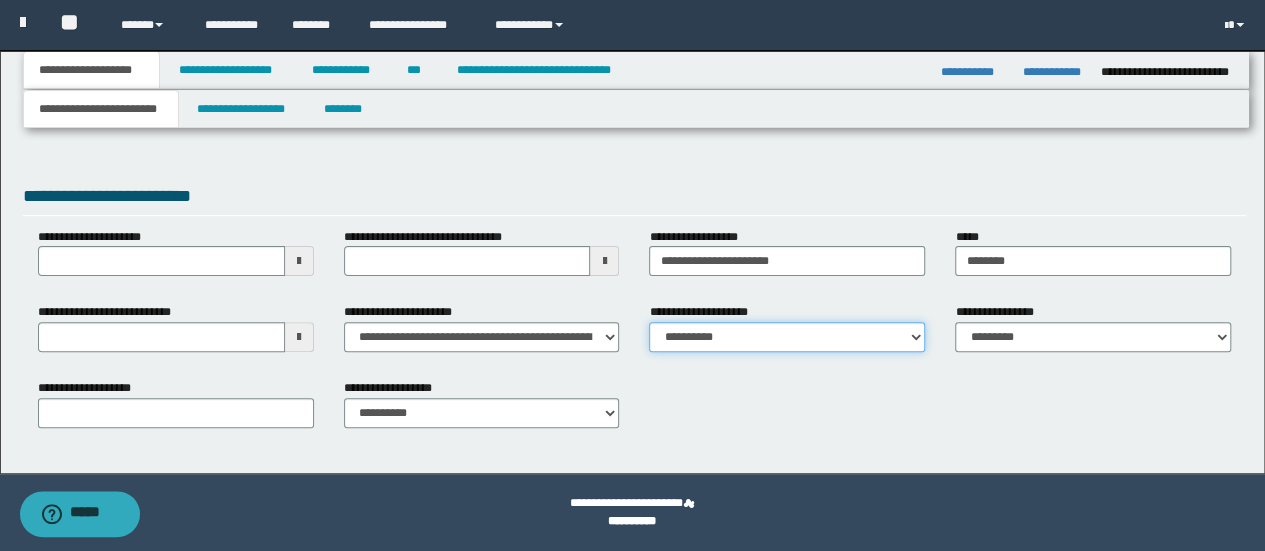 click on "**********" at bounding box center [787, 337] 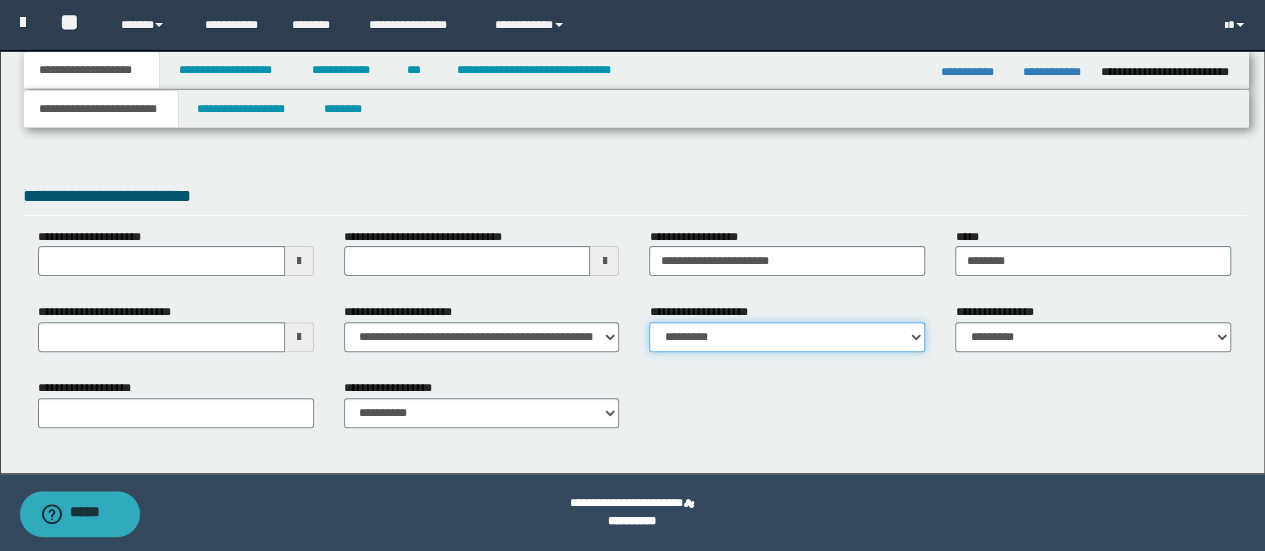 click on "**********" at bounding box center [787, 337] 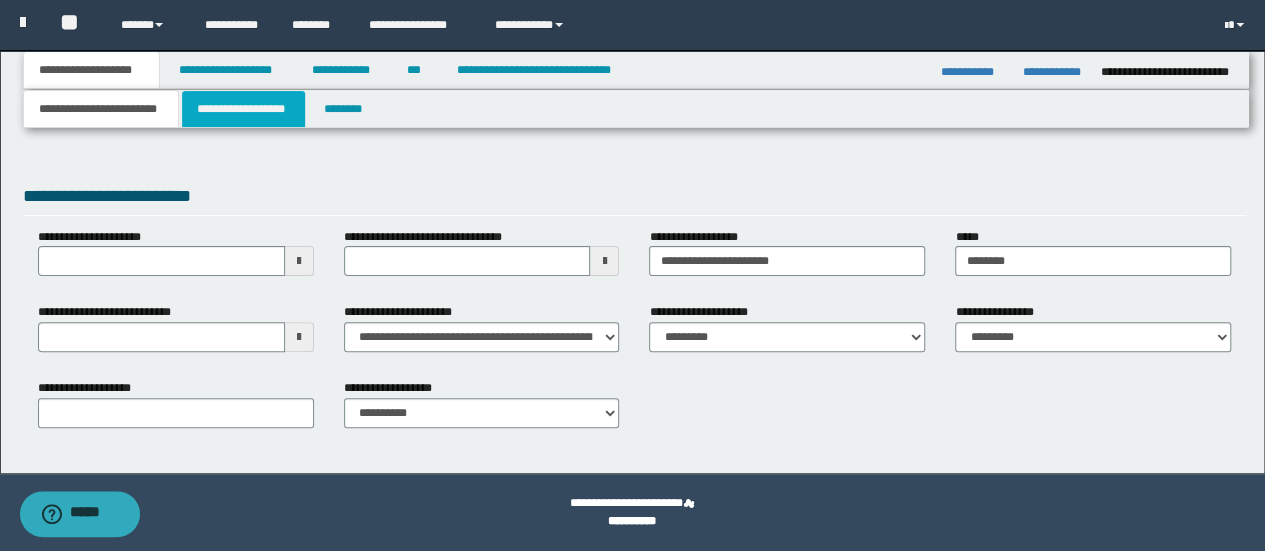 click on "**********" at bounding box center [243, 109] 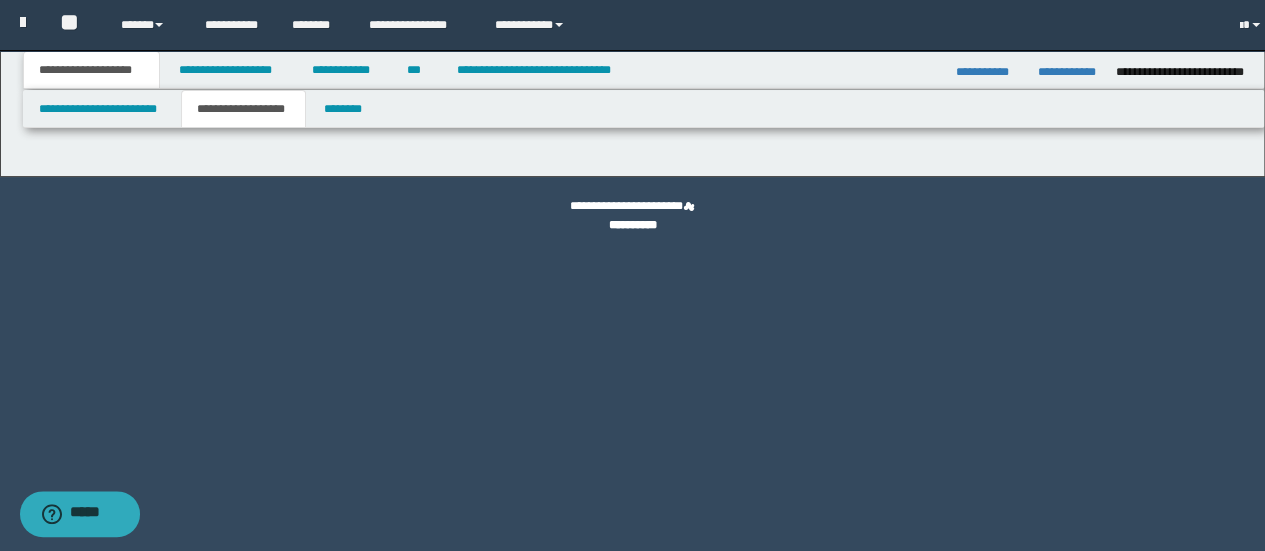 scroll, scrollTop: 0, scrollLeft: 0, axis: both 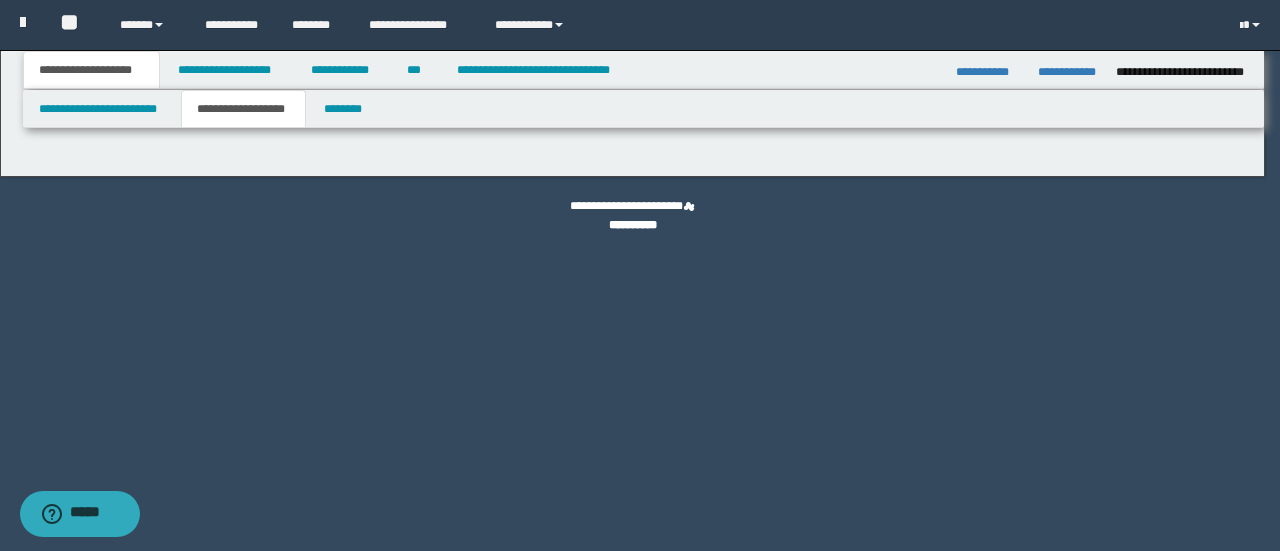 type on "********" 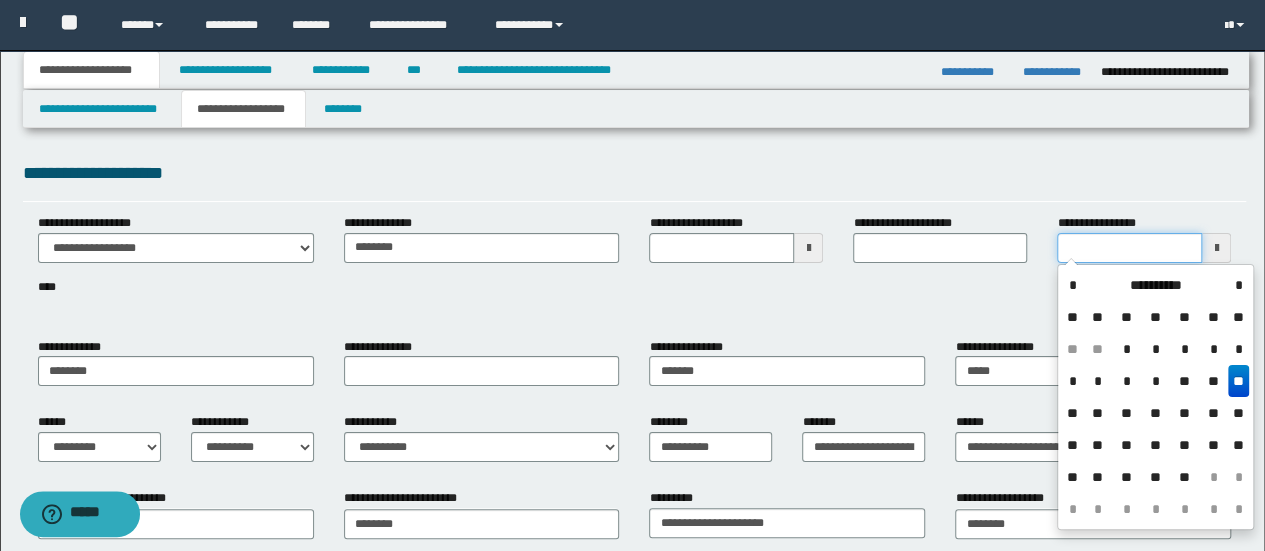 click on "**********" at bounding box center (1129, 248) 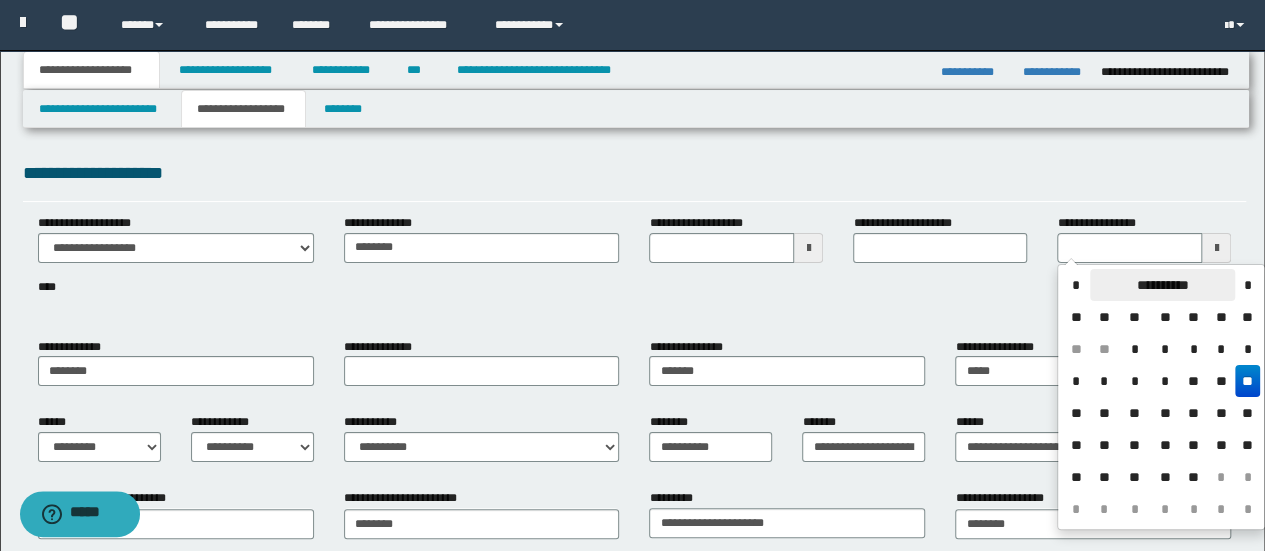 click on "**********" at bounding box center [1162, 285] 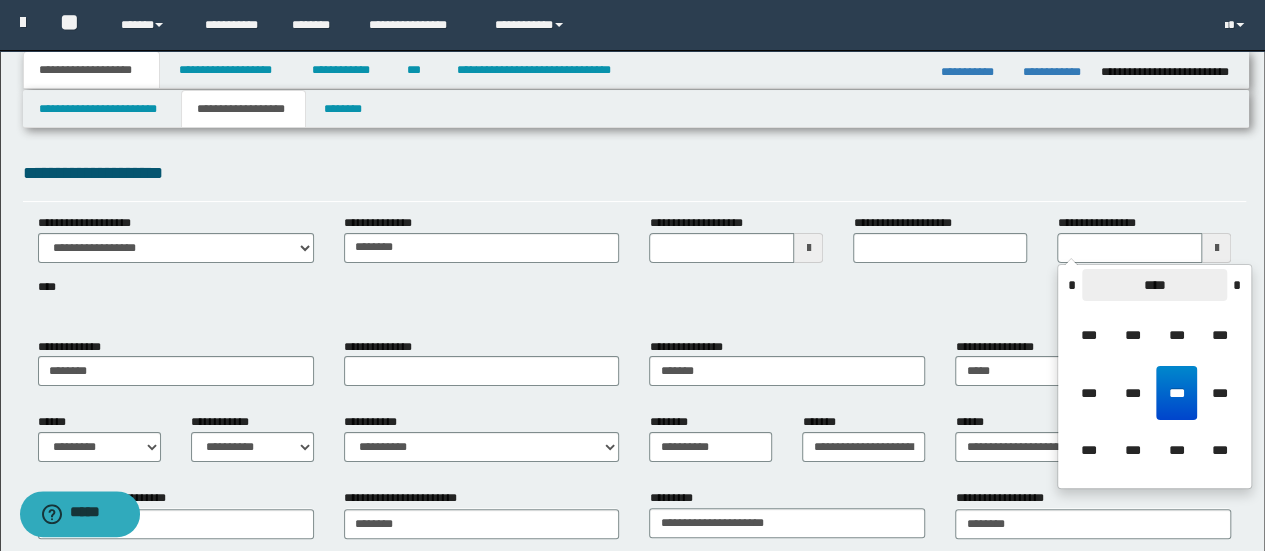 click on "****" at bounding box center (1154, 285) 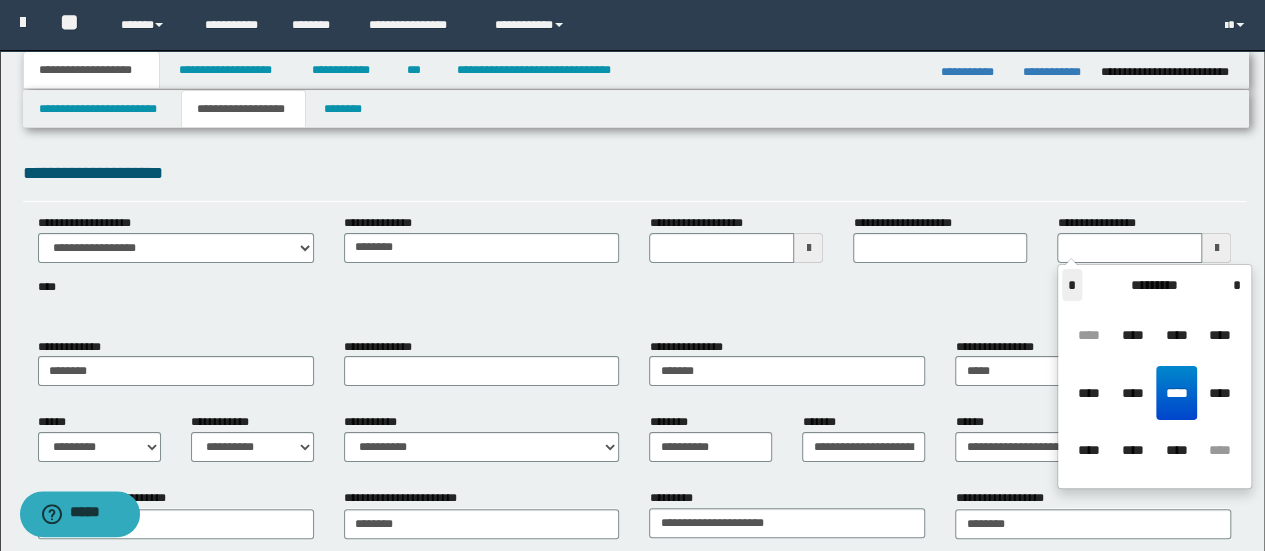 click on "*" at bounding box center [1072, 285] 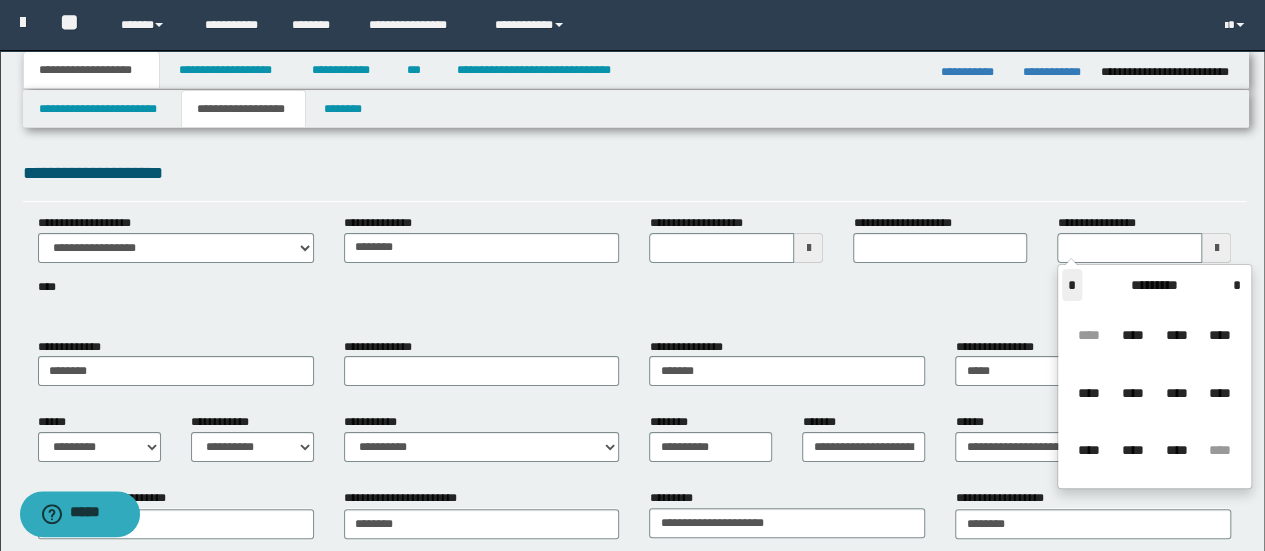 click on "*" at bounding box center (1072, 285) 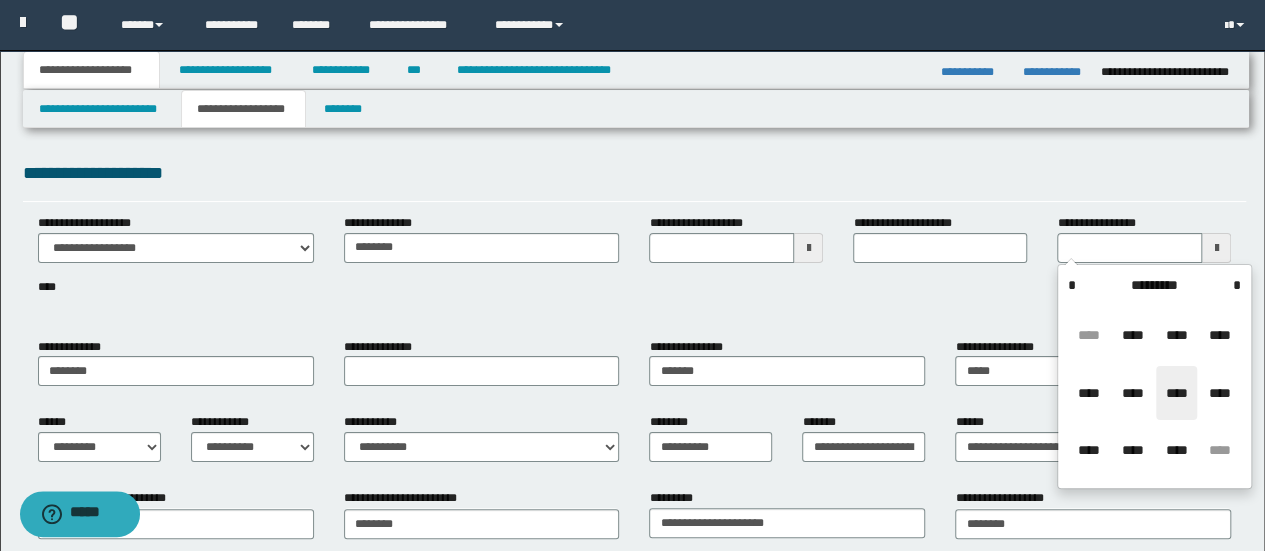 click on "****" at bounding box center [1176, 393] 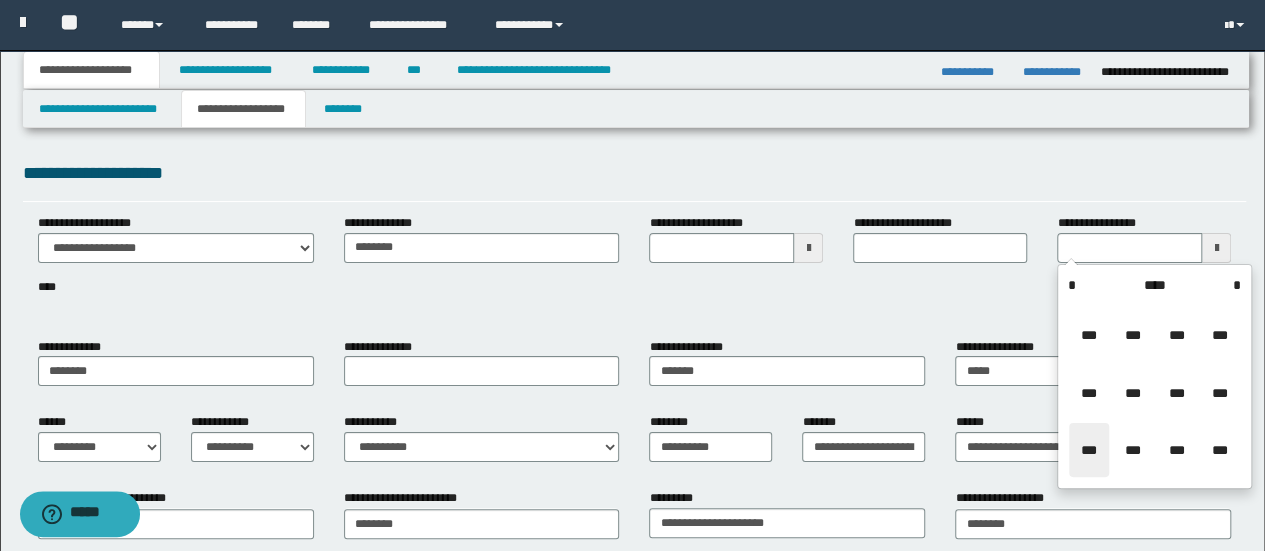 click on "***" at bounding box center [1089, 450] 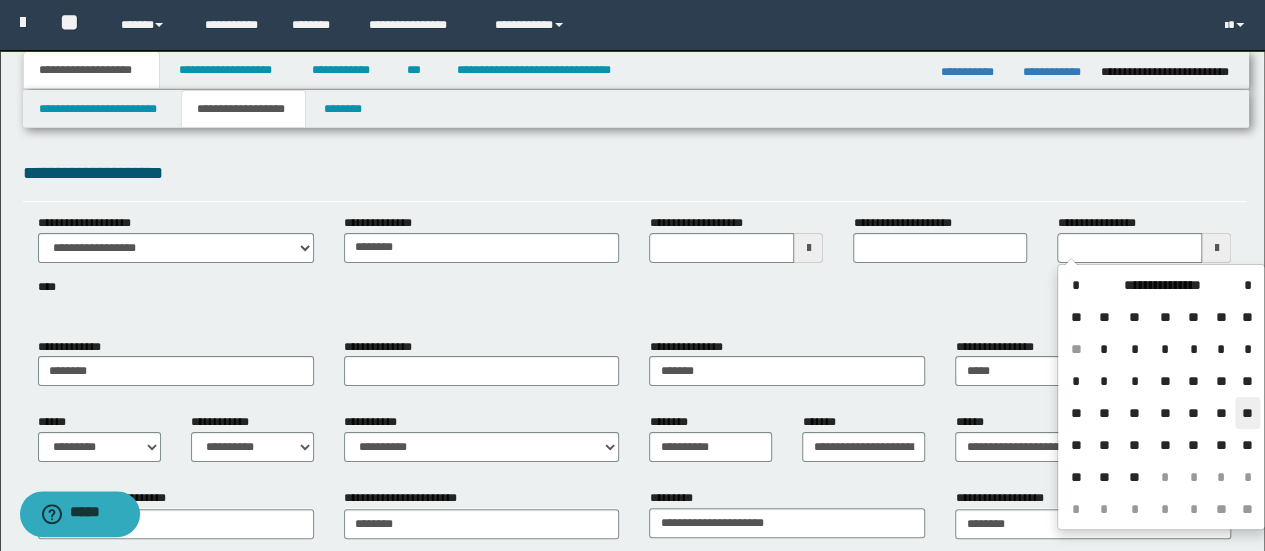click on "**" at bounding box center [1247, 413] 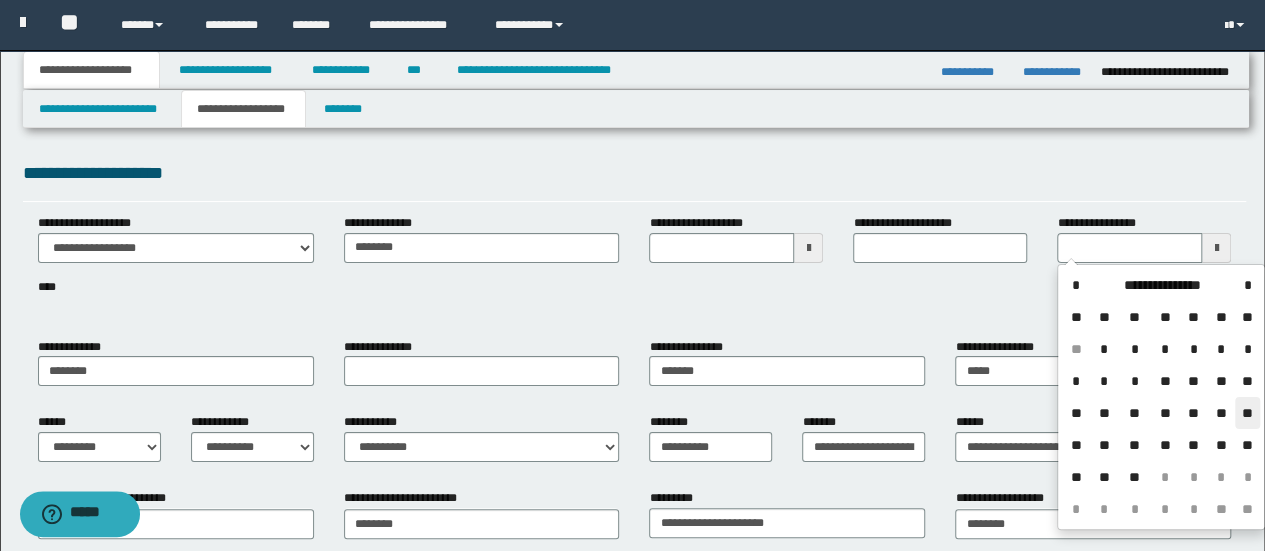 type on "**********" 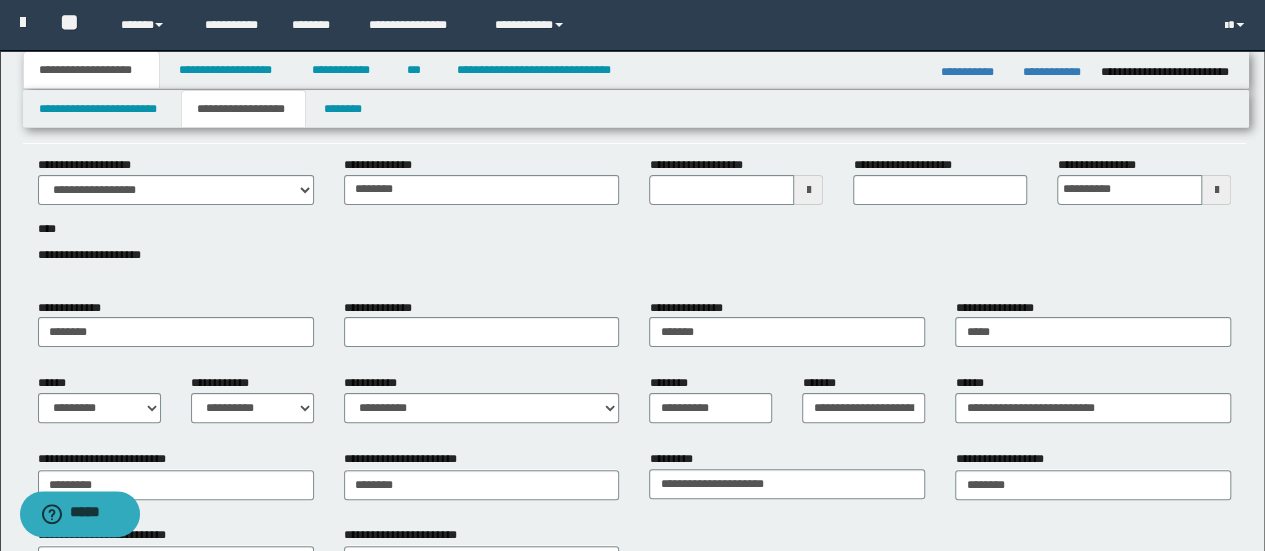 scroll, scrollTop: 100, scrollLeft: 0, axis: vertical 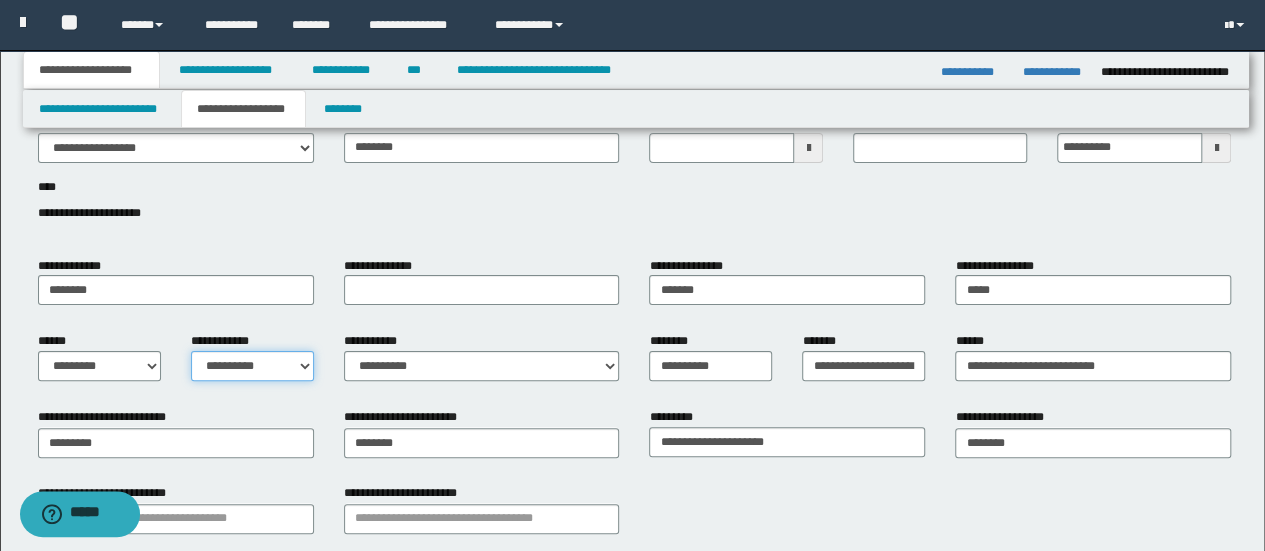 click on "**********" at bounding box center (252, 366) 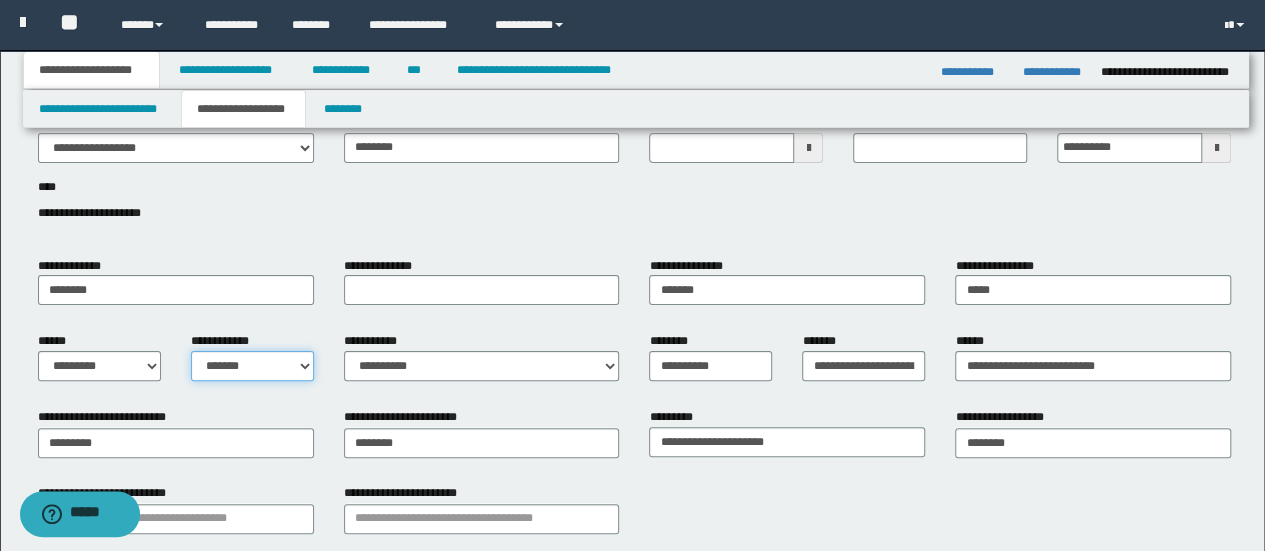 click on "**********" at bounding box center [252, 366] 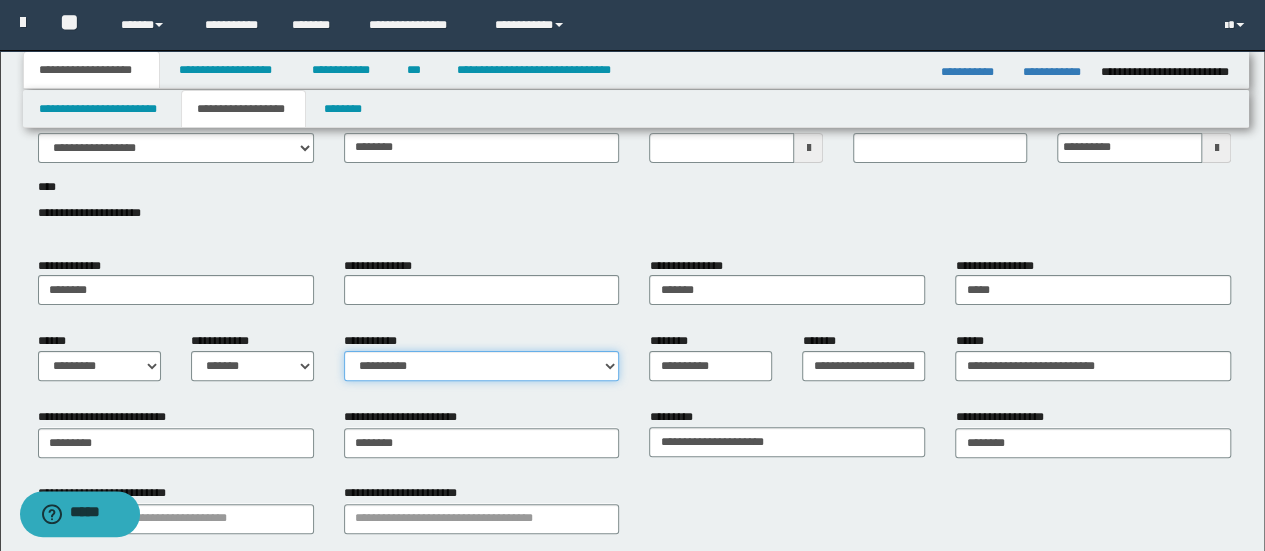click on "**********" at bounding box center (482, 366) 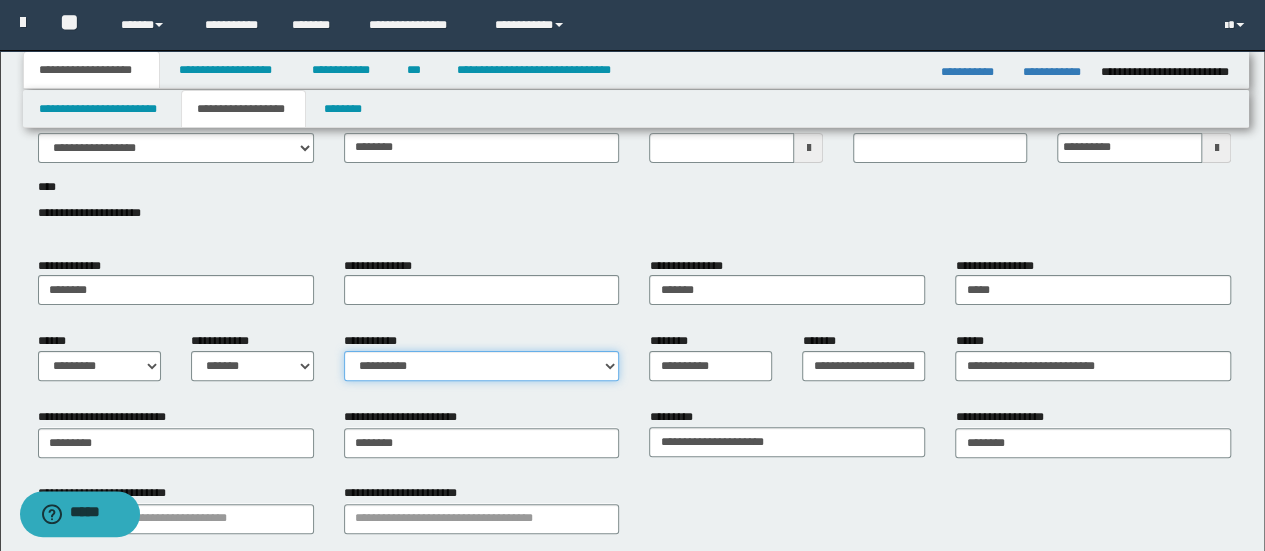 click on "**********" at bounding box center [482, 366] 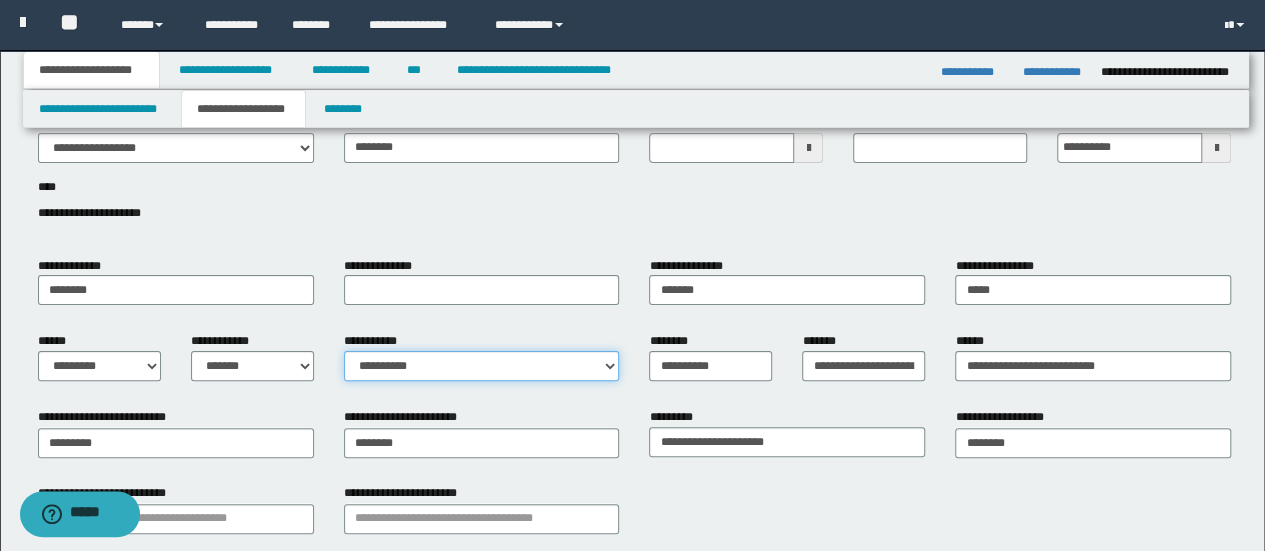 click on "**********" at bounding box center (482, 366) 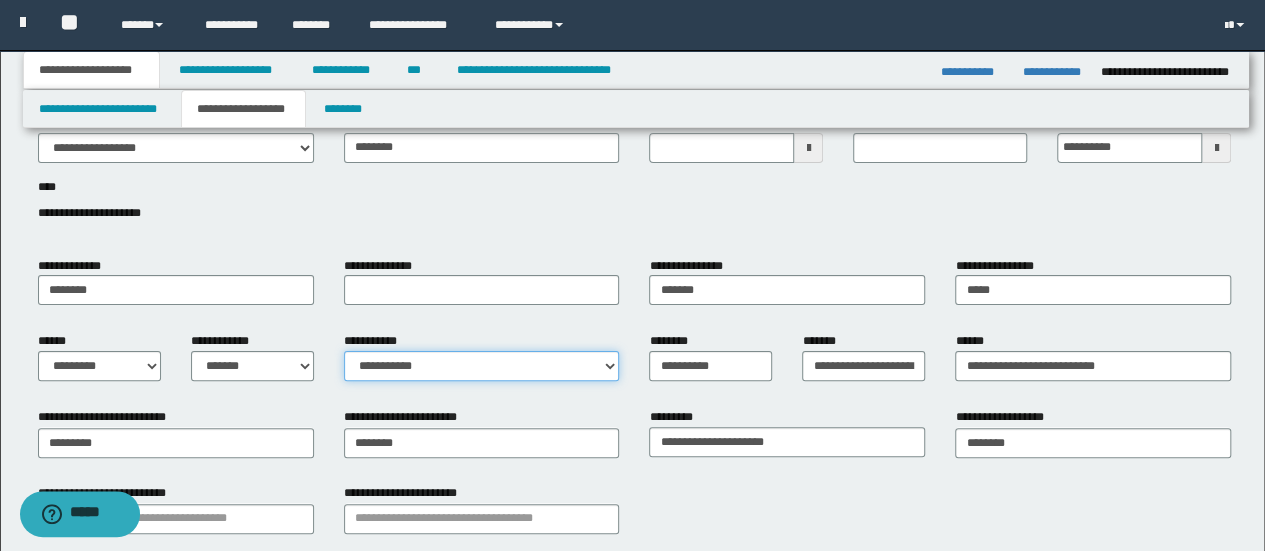 type 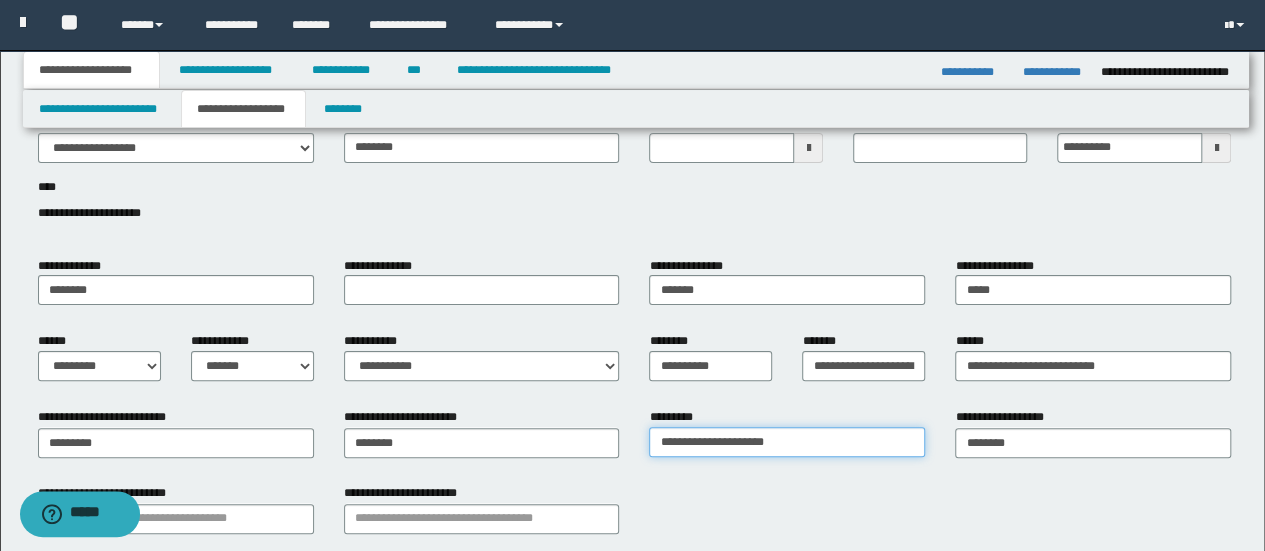 click on "**********" at bounding box center (787, 442) 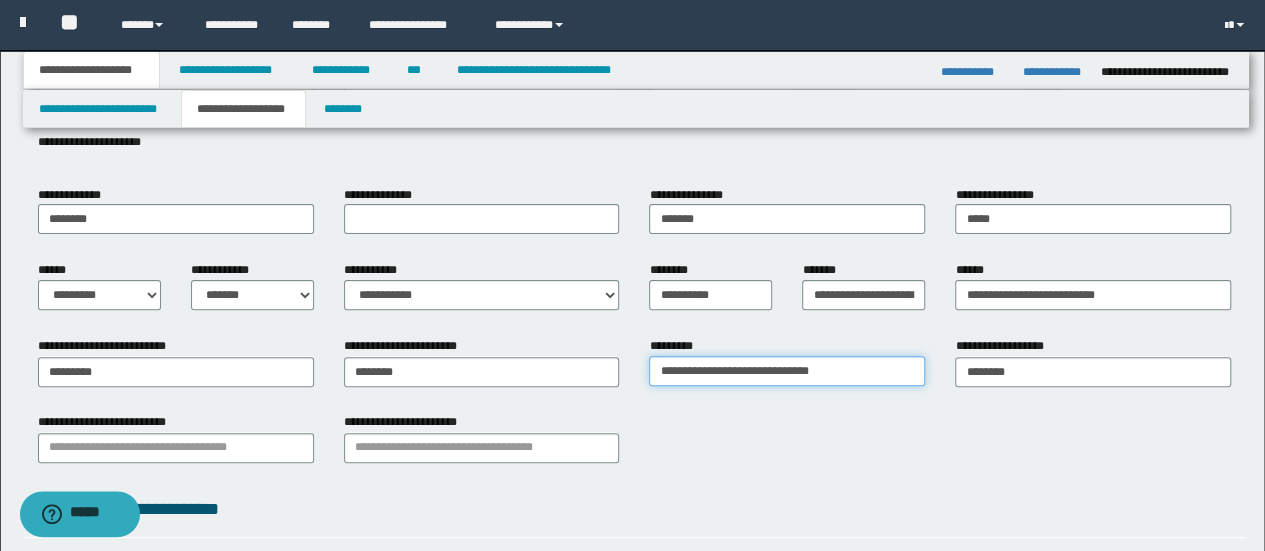 scroll, scrollTop: 200, scrollLeft: 0, axis: vertical 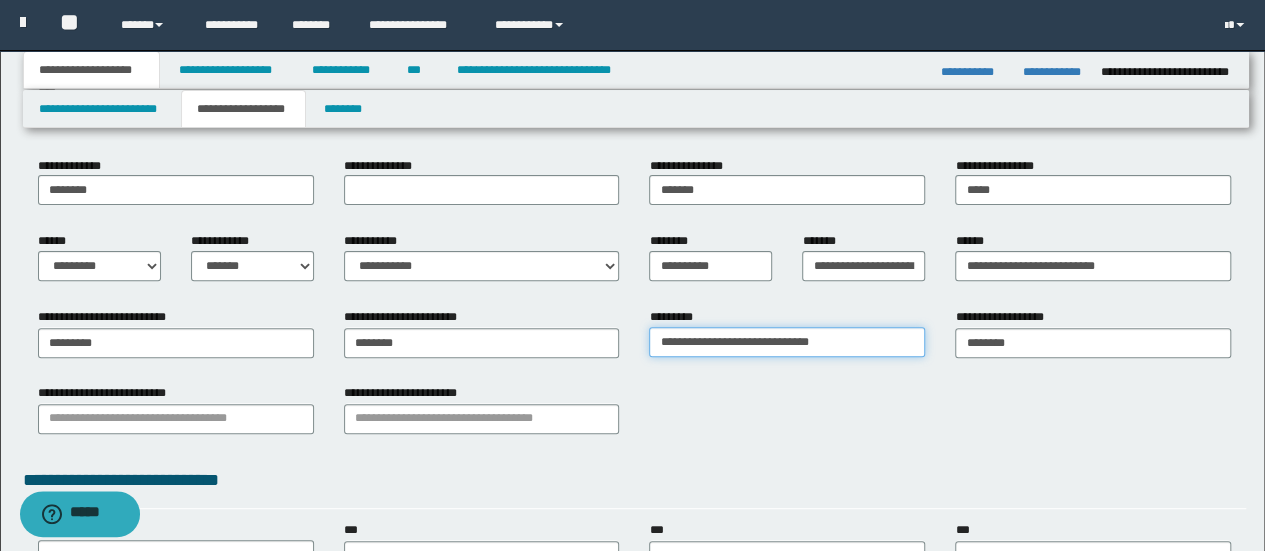 type on "**********" 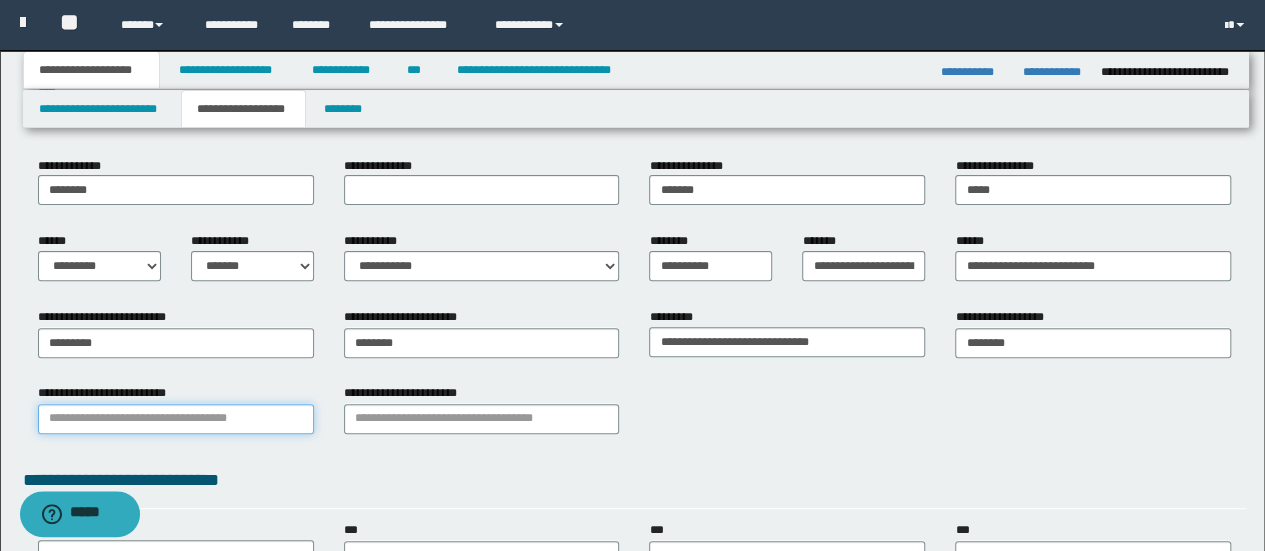 click on "**********" at bounding box center (176, 419) 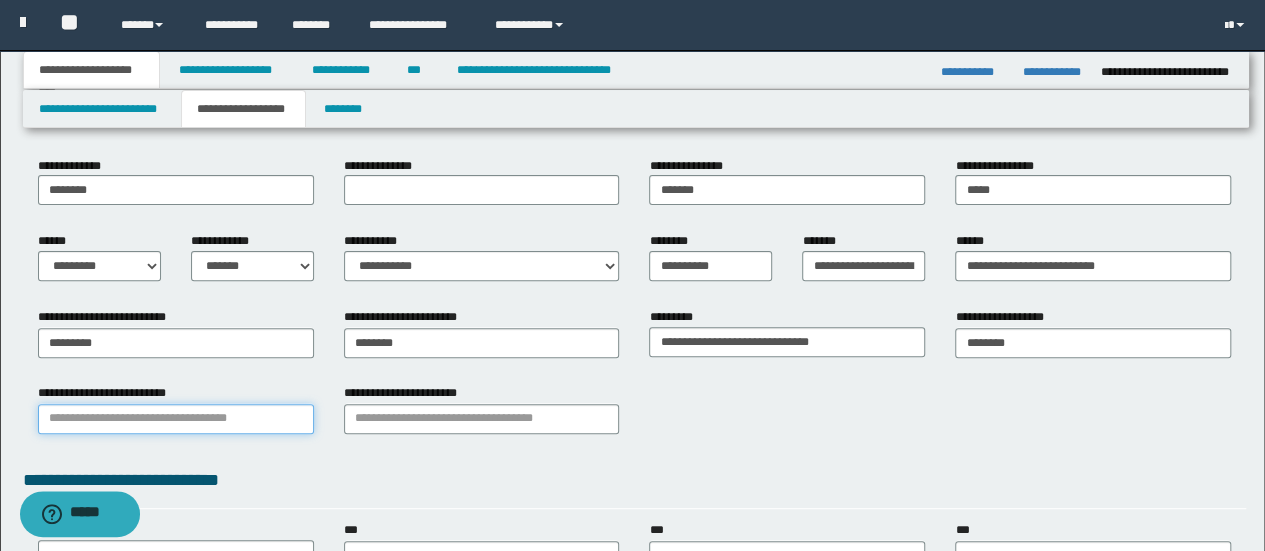type on "*********" 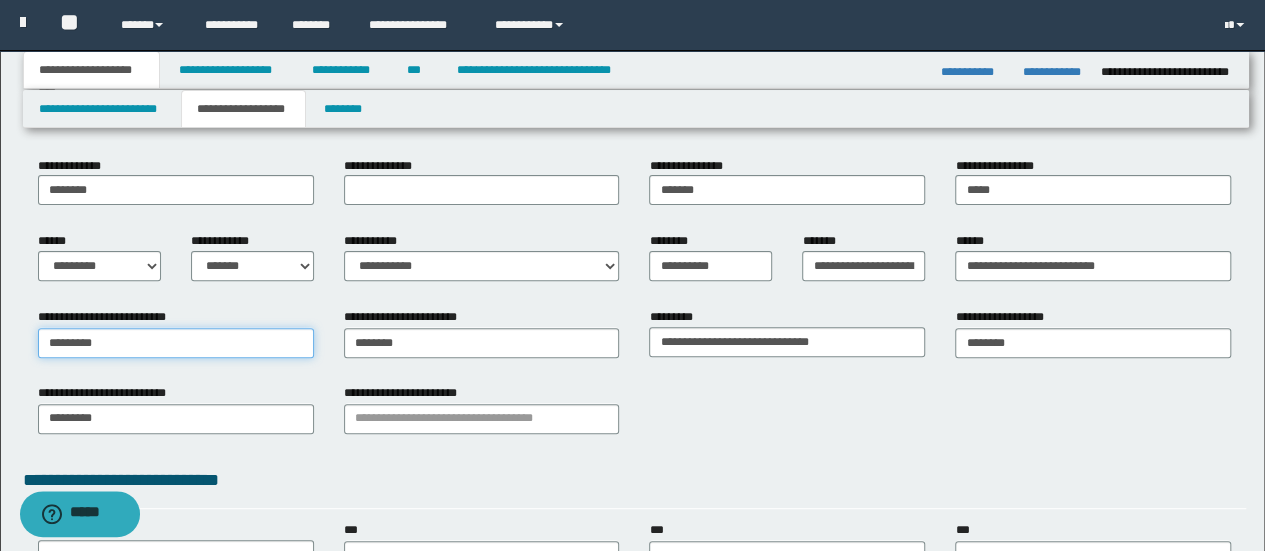 type 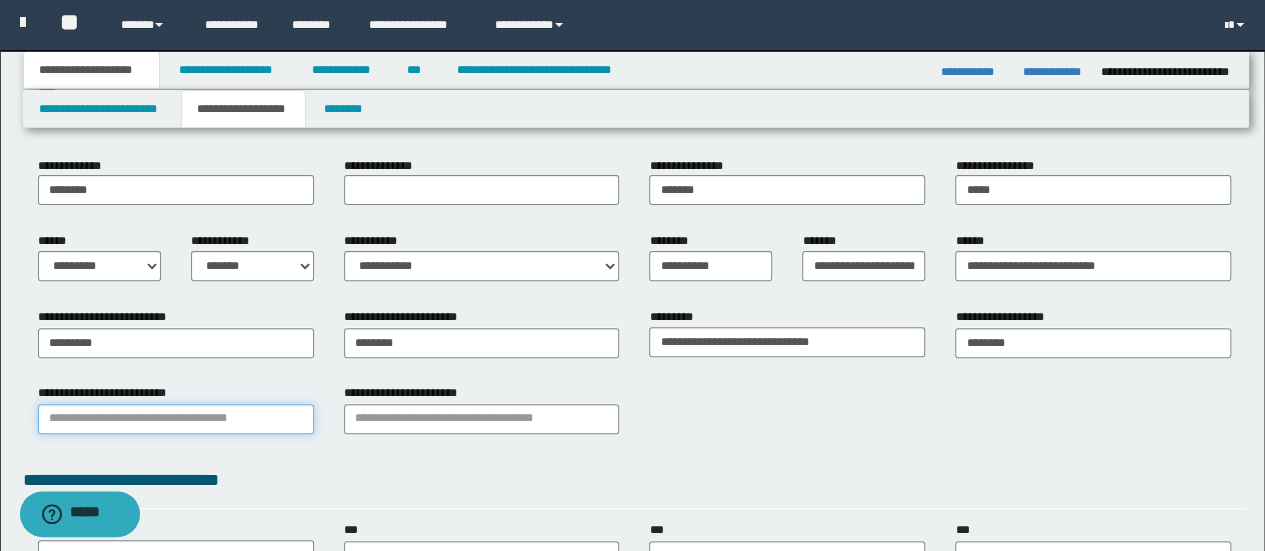 type 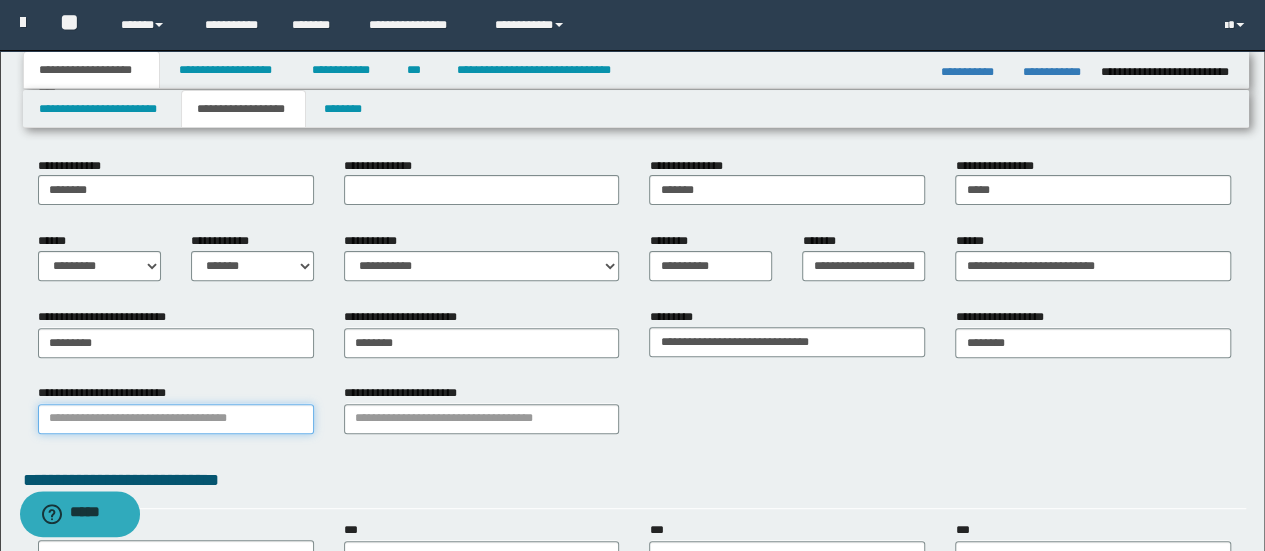type 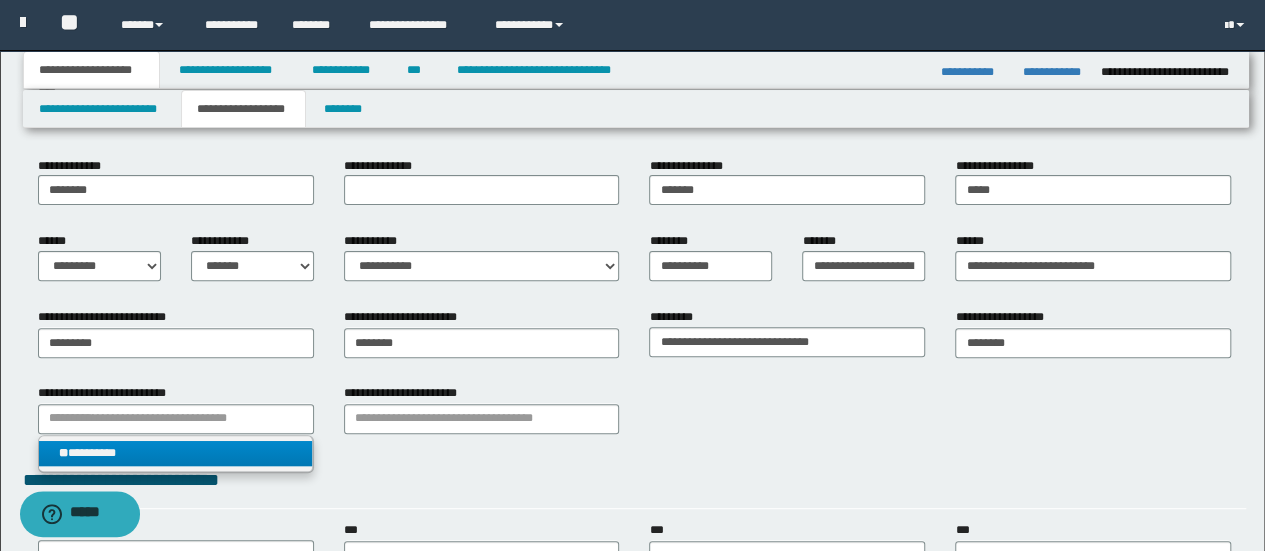 type 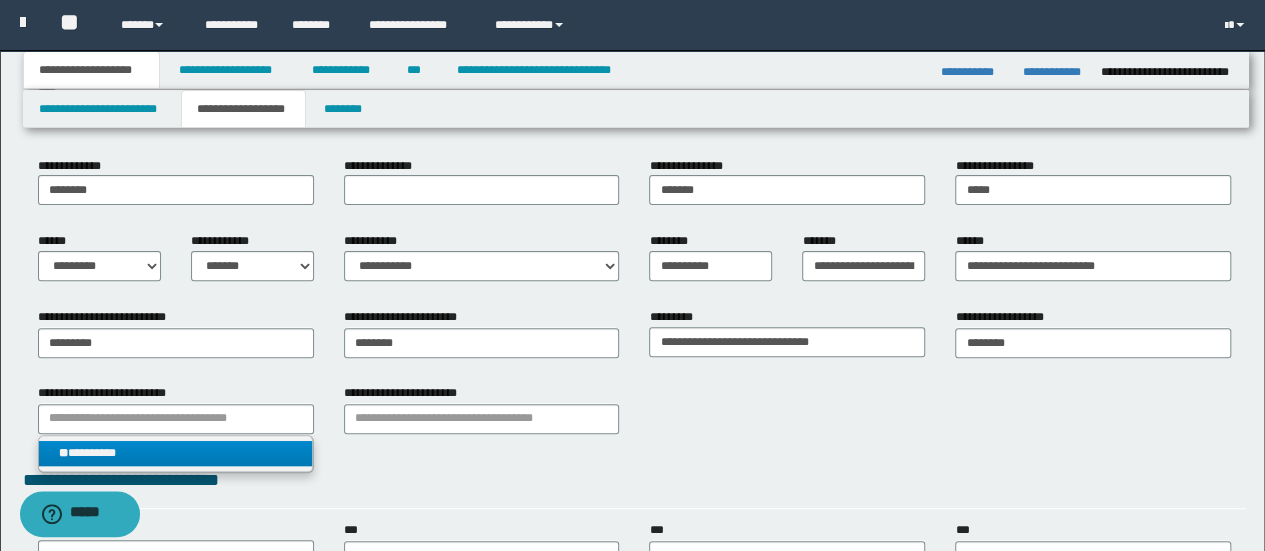 click on "** *********" at bounding box center (175, 453) 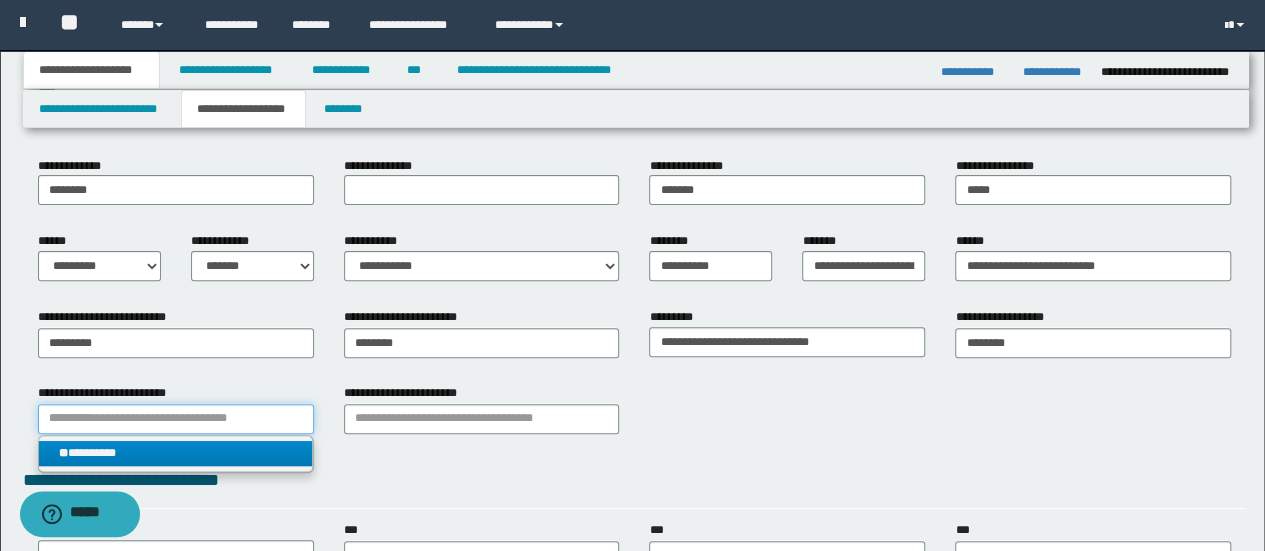 type 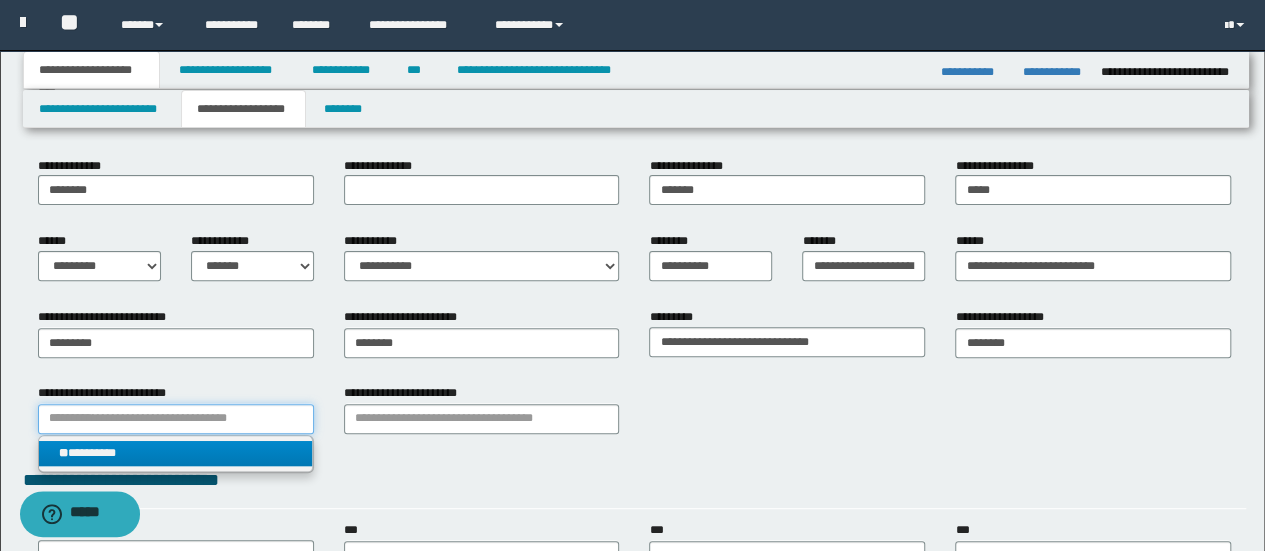 type on "*********" 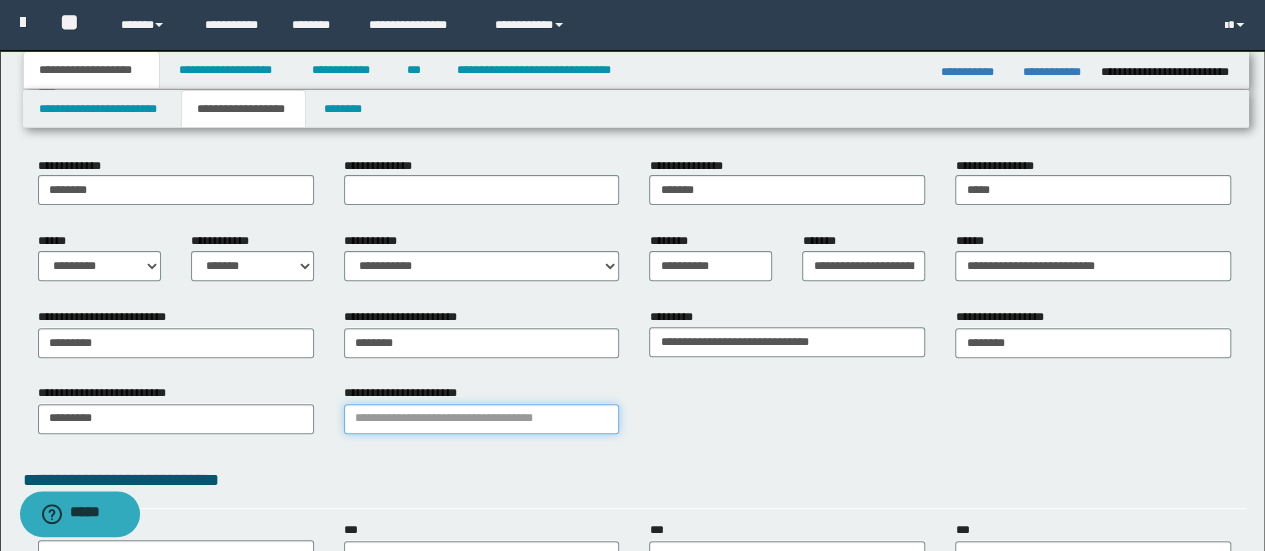 click on "**********" at bounding box center (482, 419) 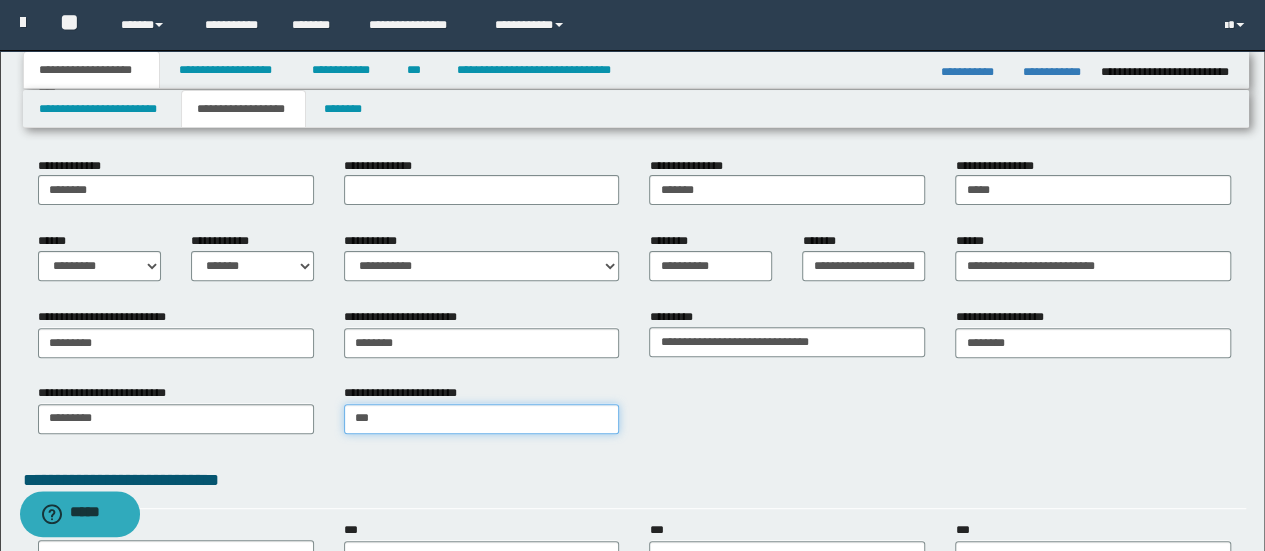 type on "****" 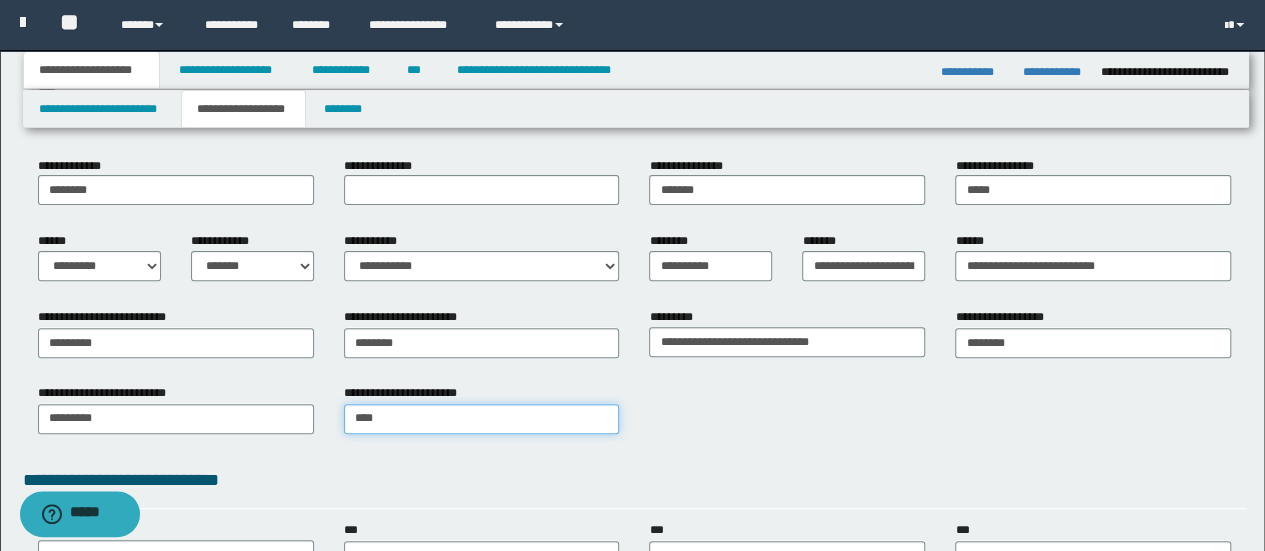 type on "****" 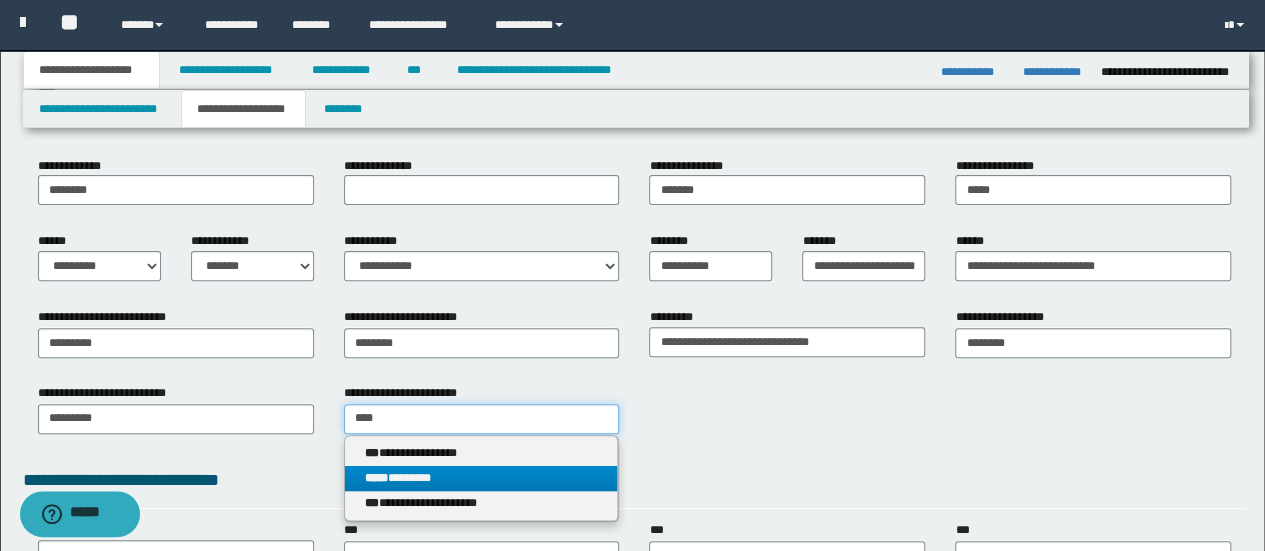 type on "****" 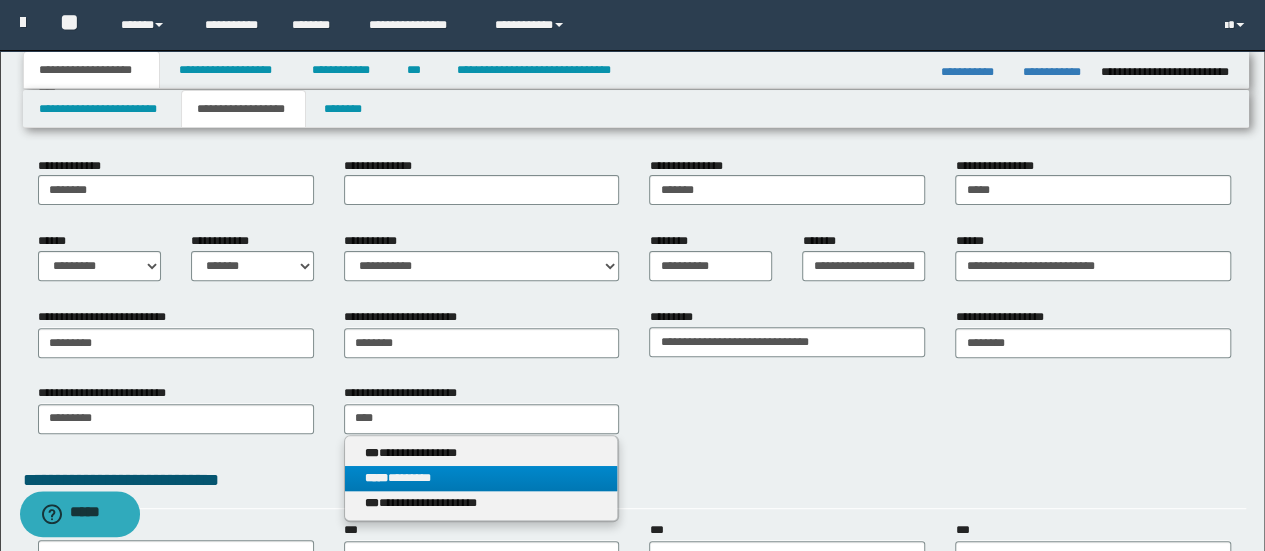 type 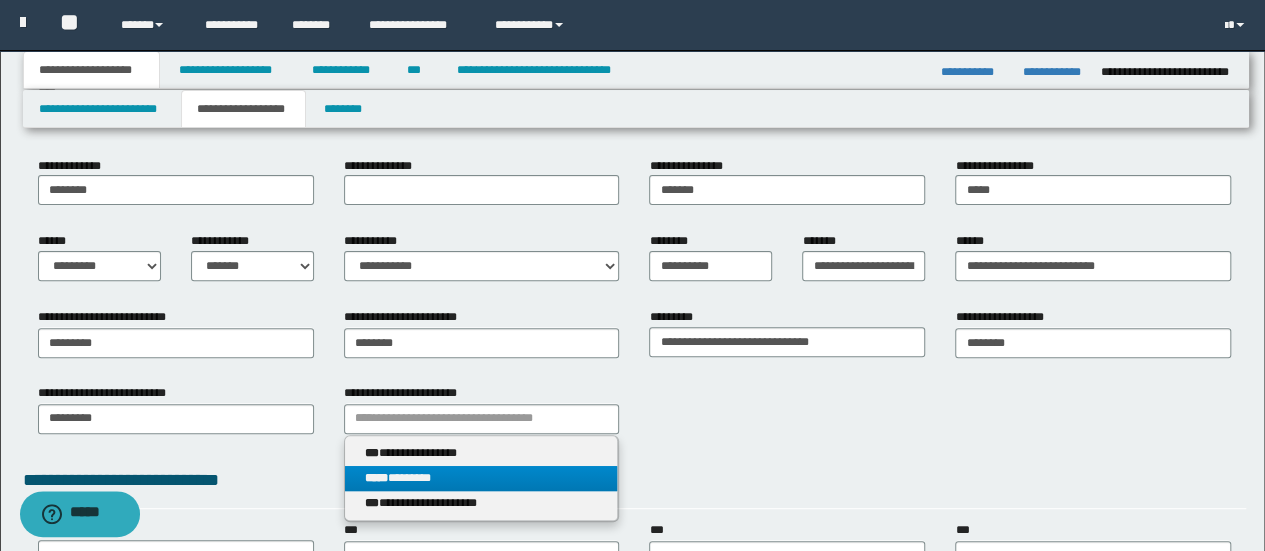 click on "***** ********" at bounding box center [481, 478] 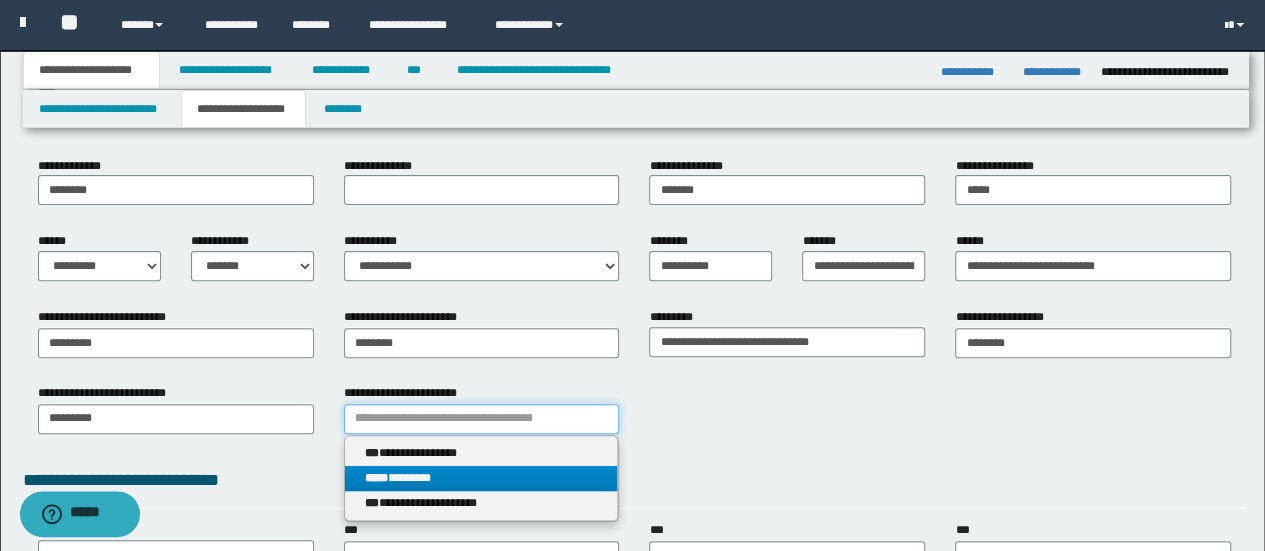 type 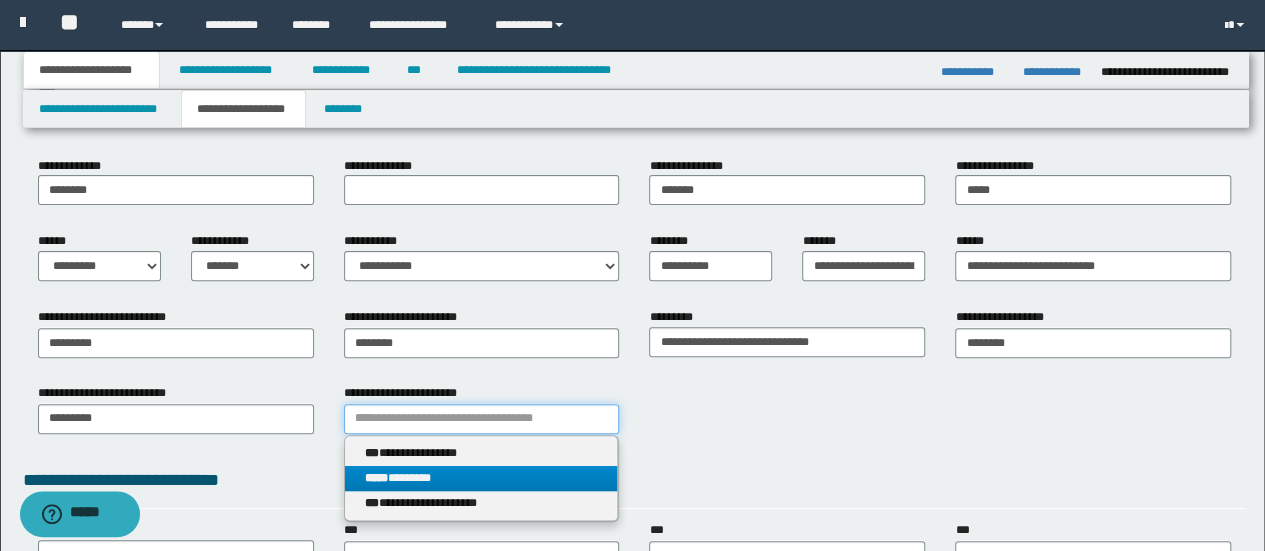 type on "********" 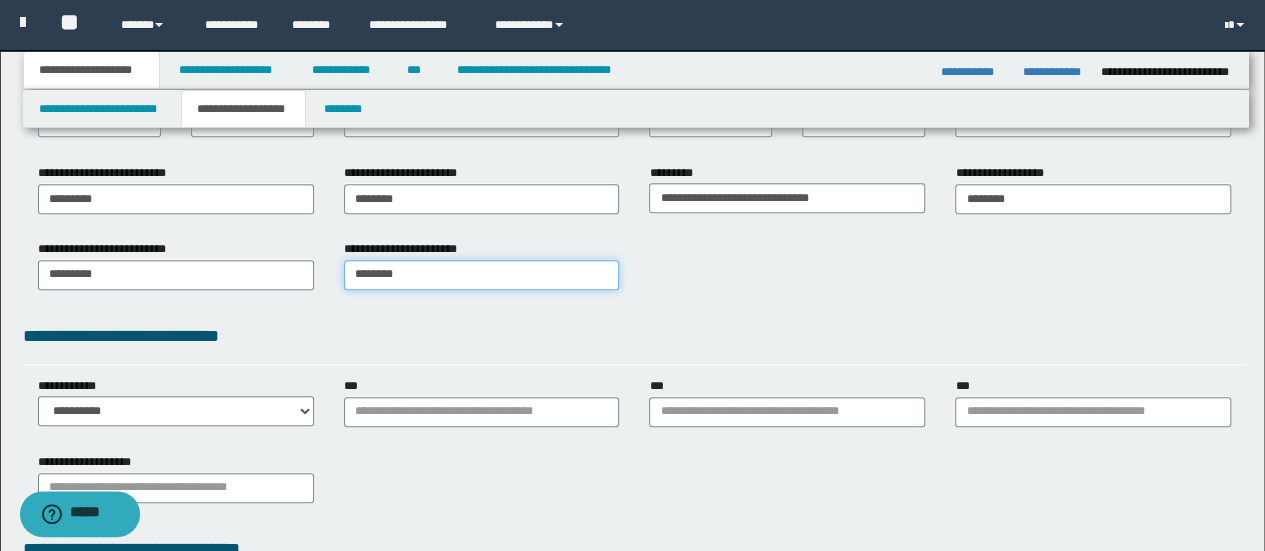 scroll, scrollTop: 500, scrollLeft: 0, axis: vertical 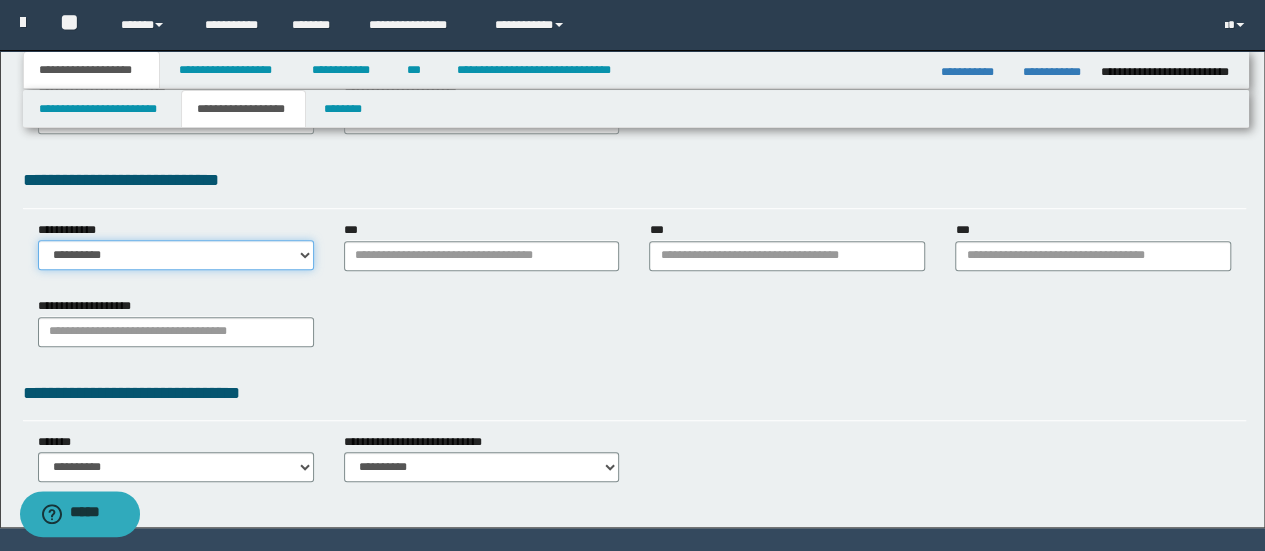 click on "**********" at bounding box center (176, 255) 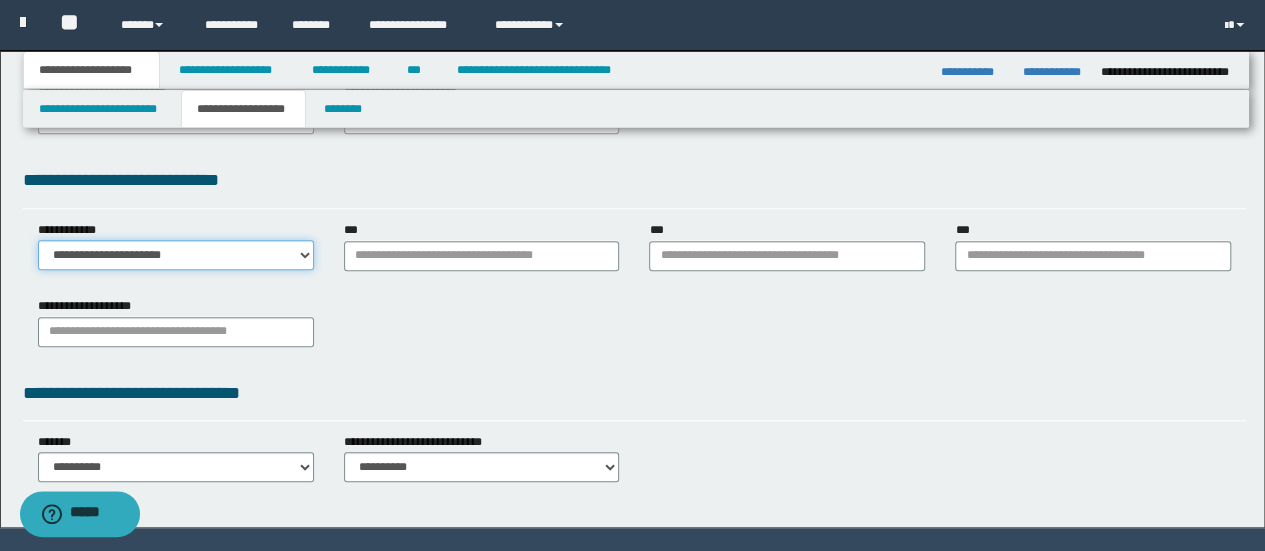 click on "**********" at bounding box center (176, 255) 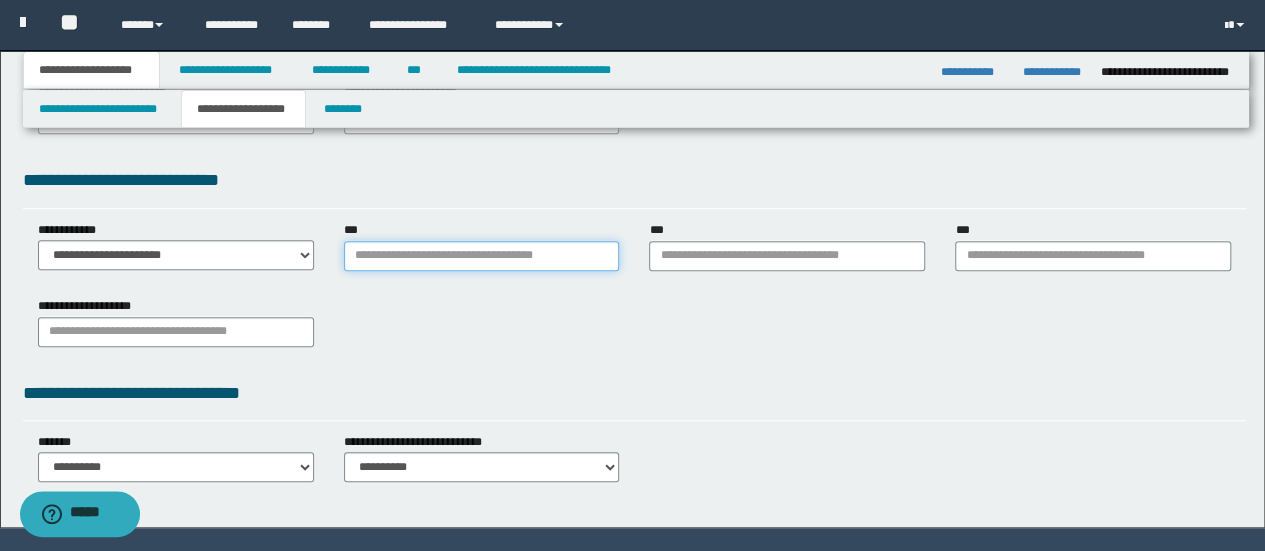 click on "***" at bounding box center (482, 256) 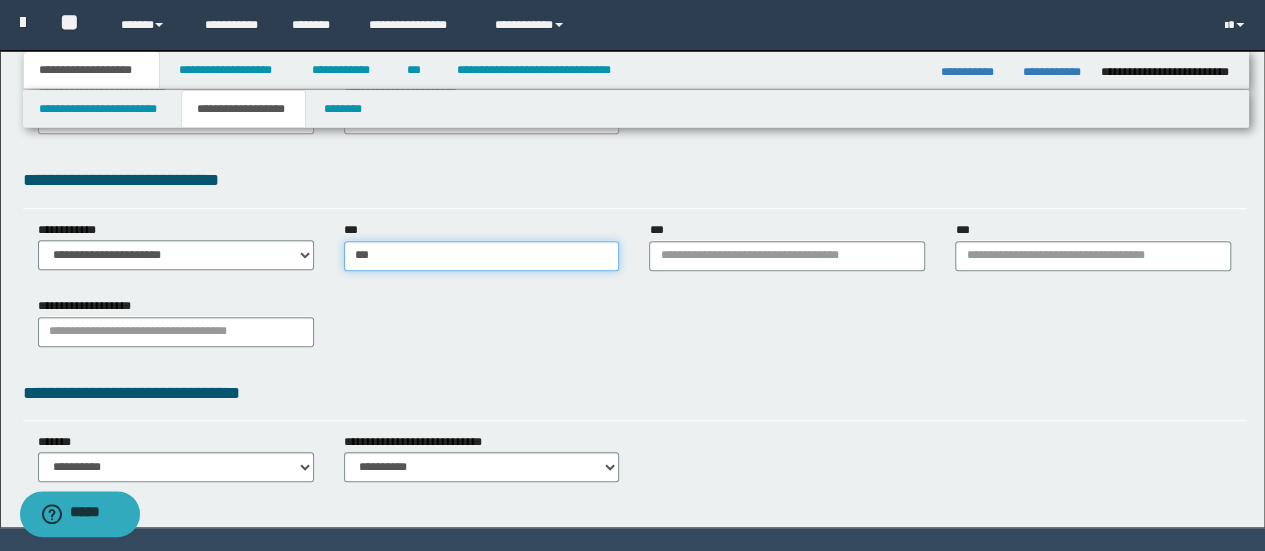 type on "****" 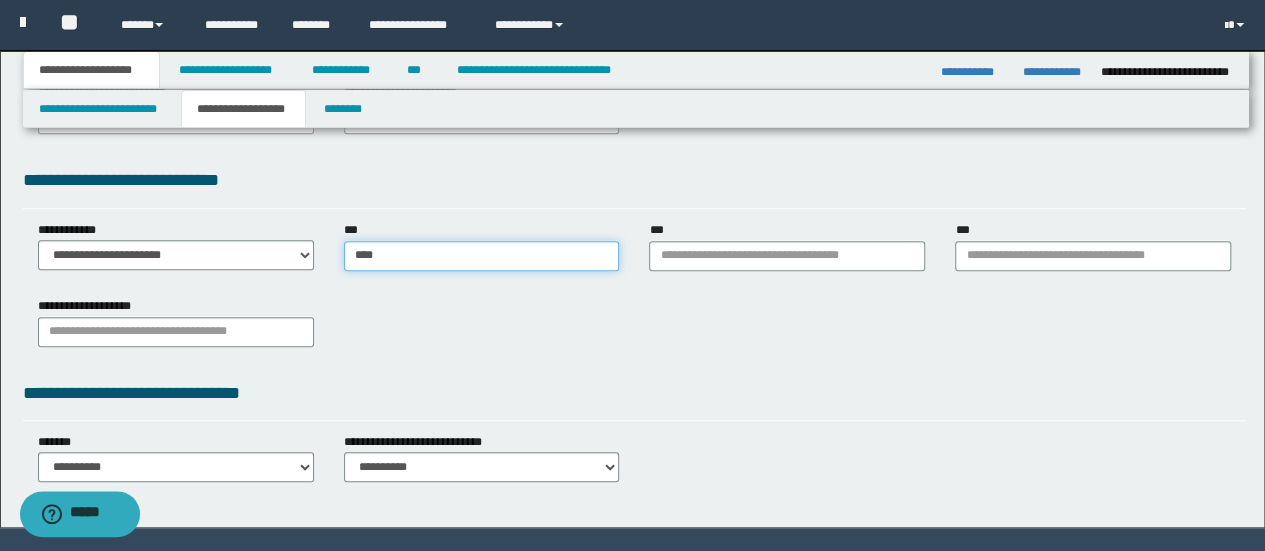 type on "****" 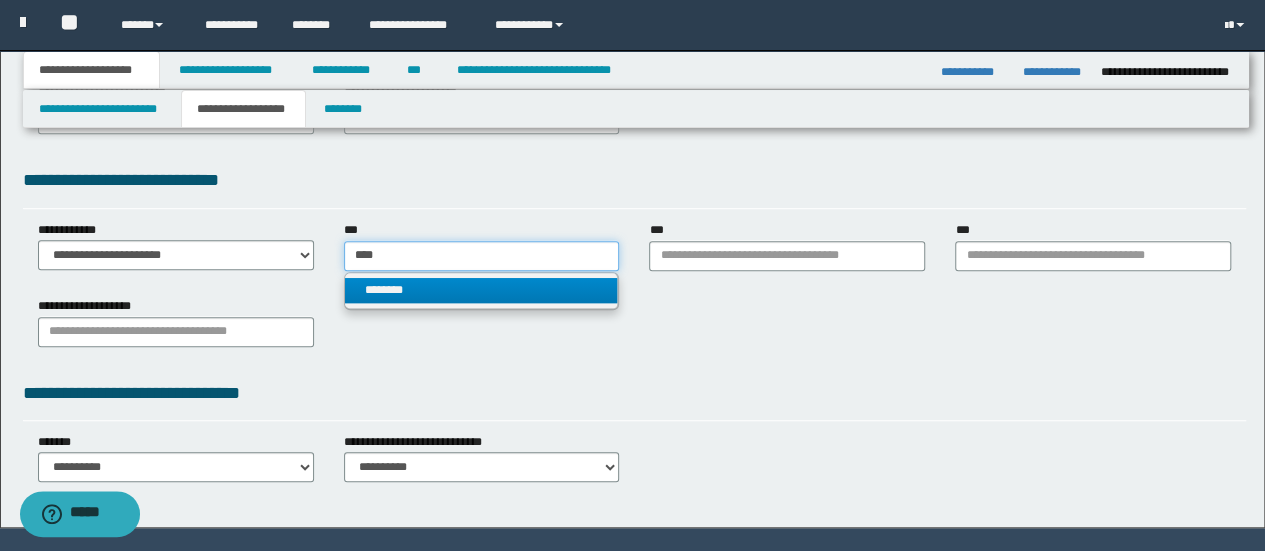 type on "****" 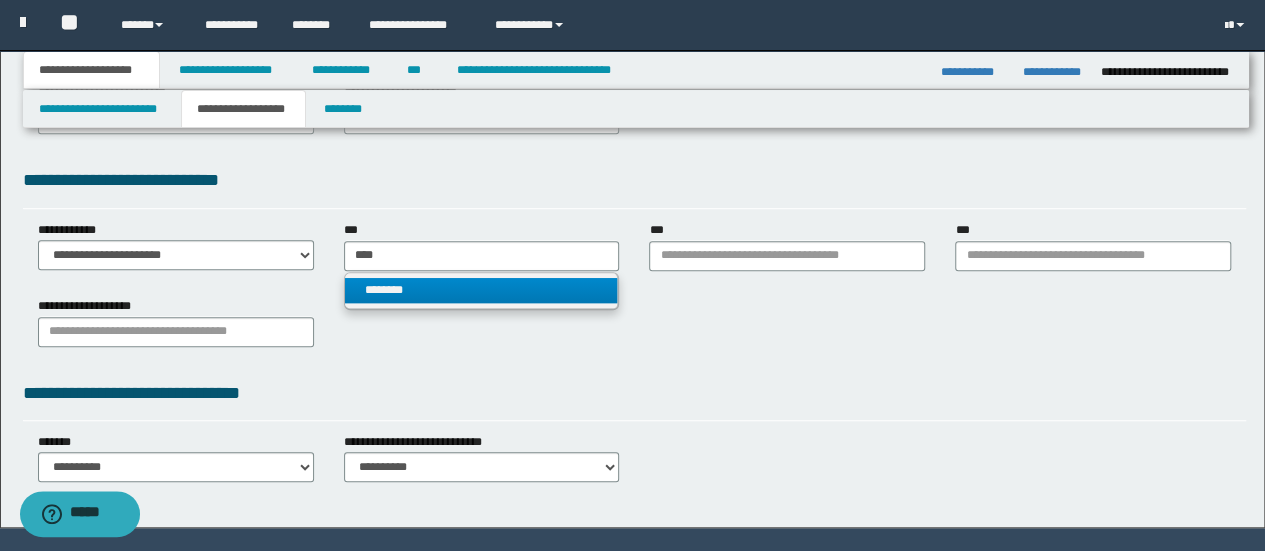 type 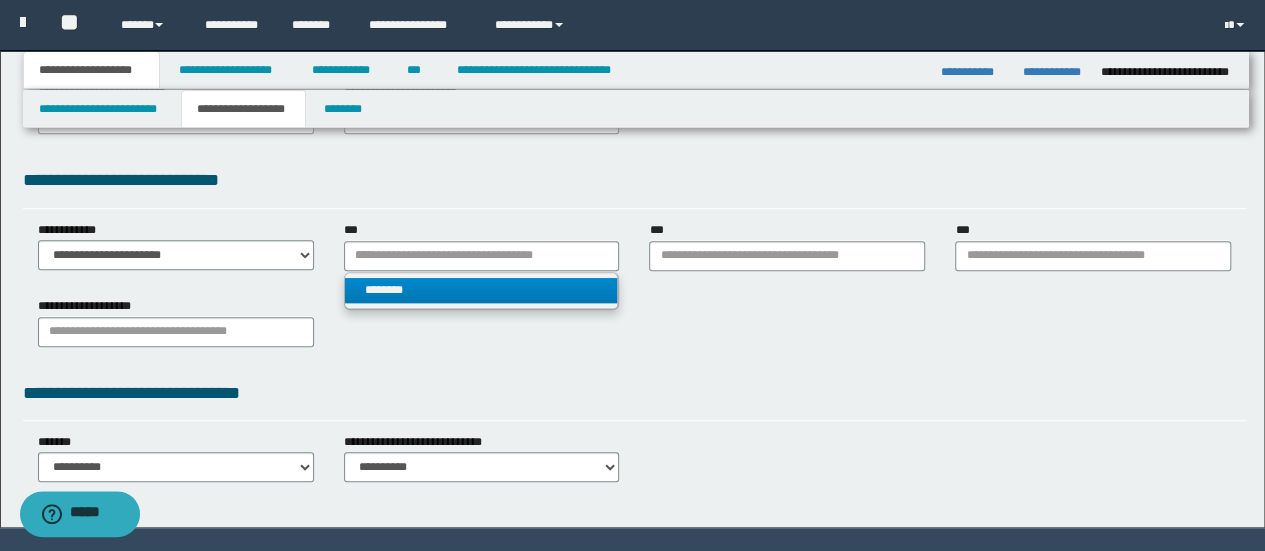 click on "********" at bounding box center [481, 290] 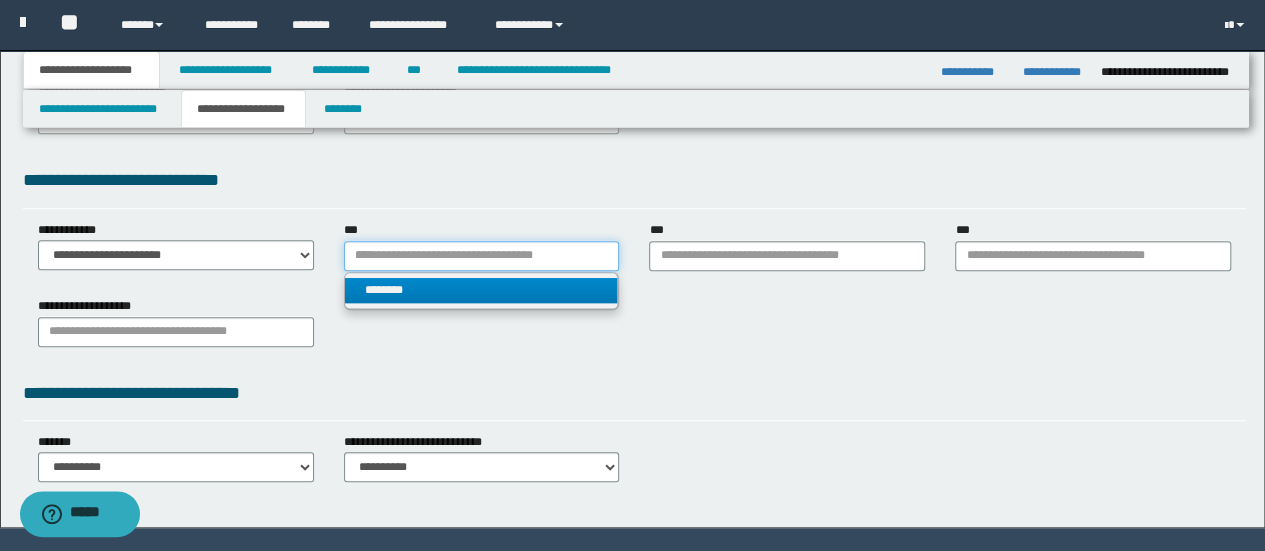 type 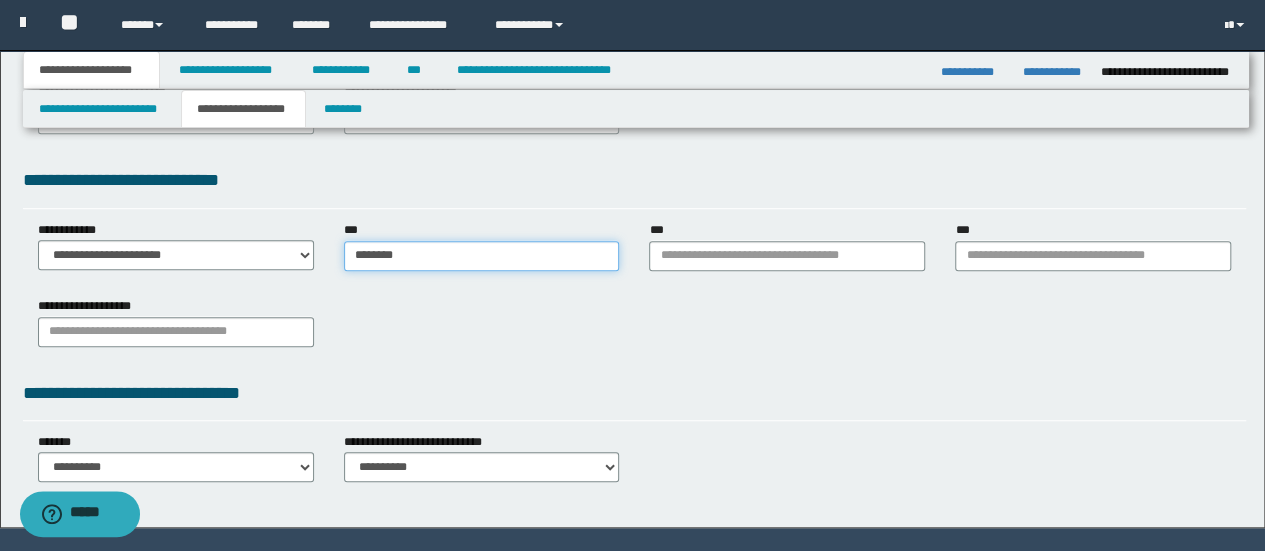 type on "********" 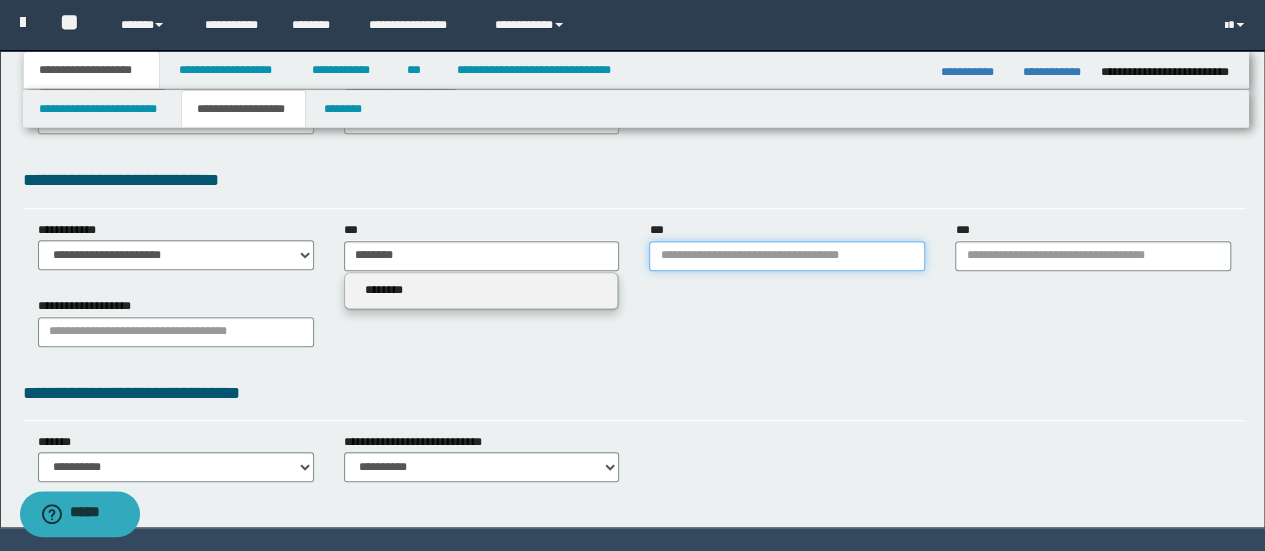 type 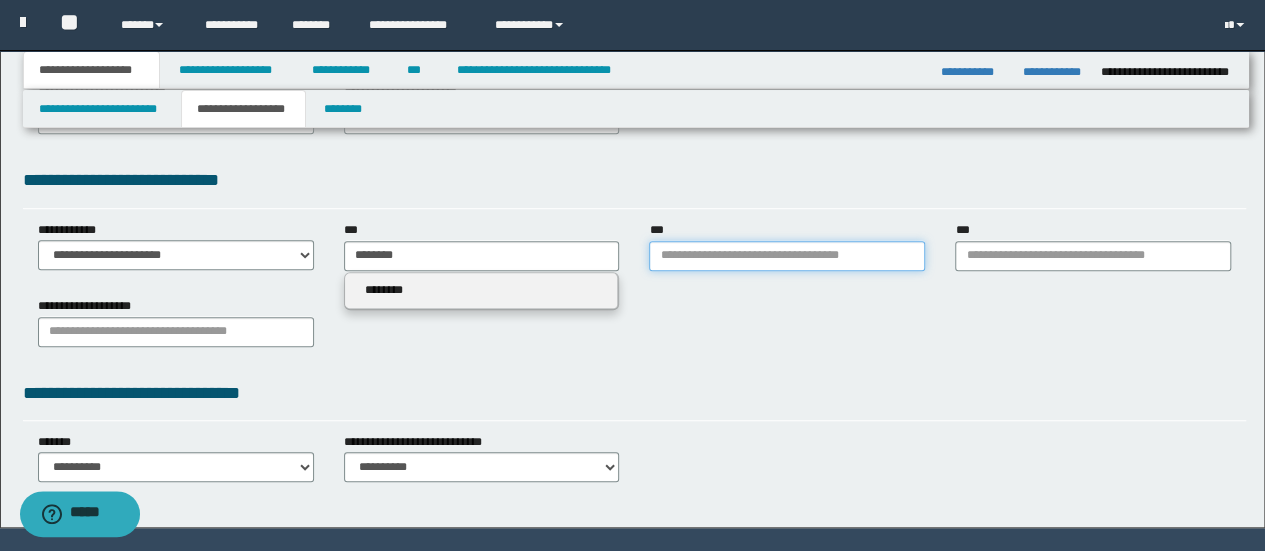 click on "***" at bounding box center (787, 256) 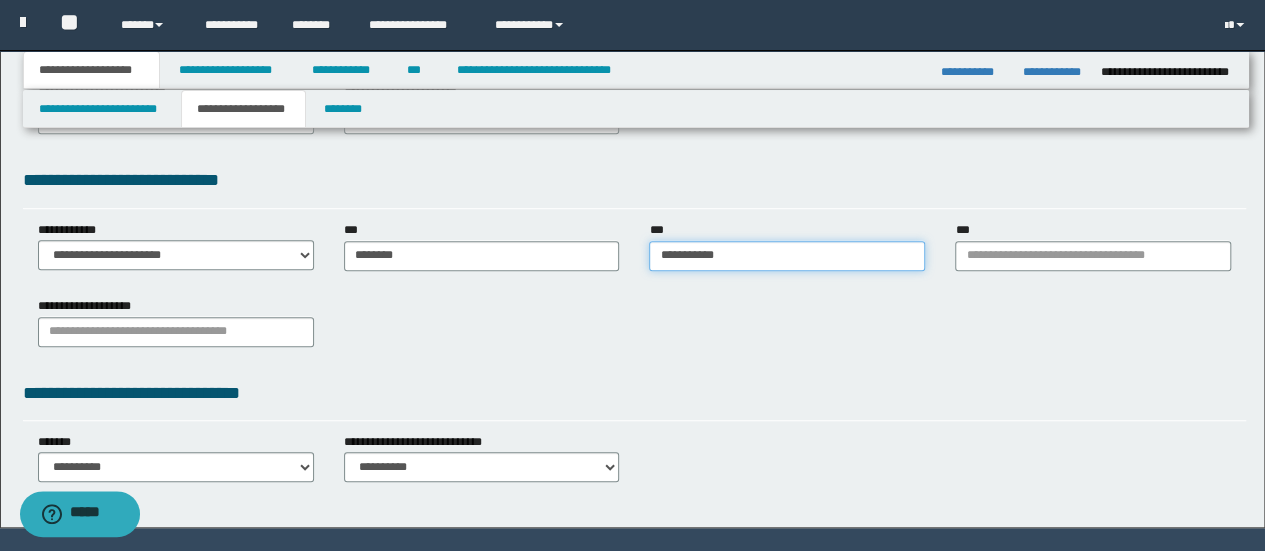 type on "**********" 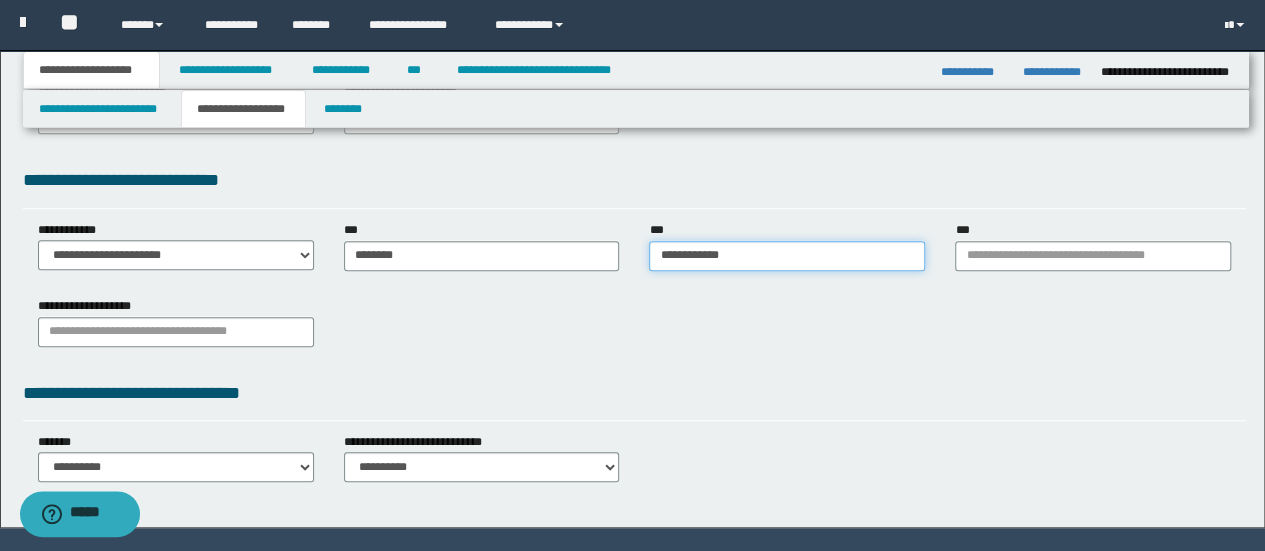 type on "**********" 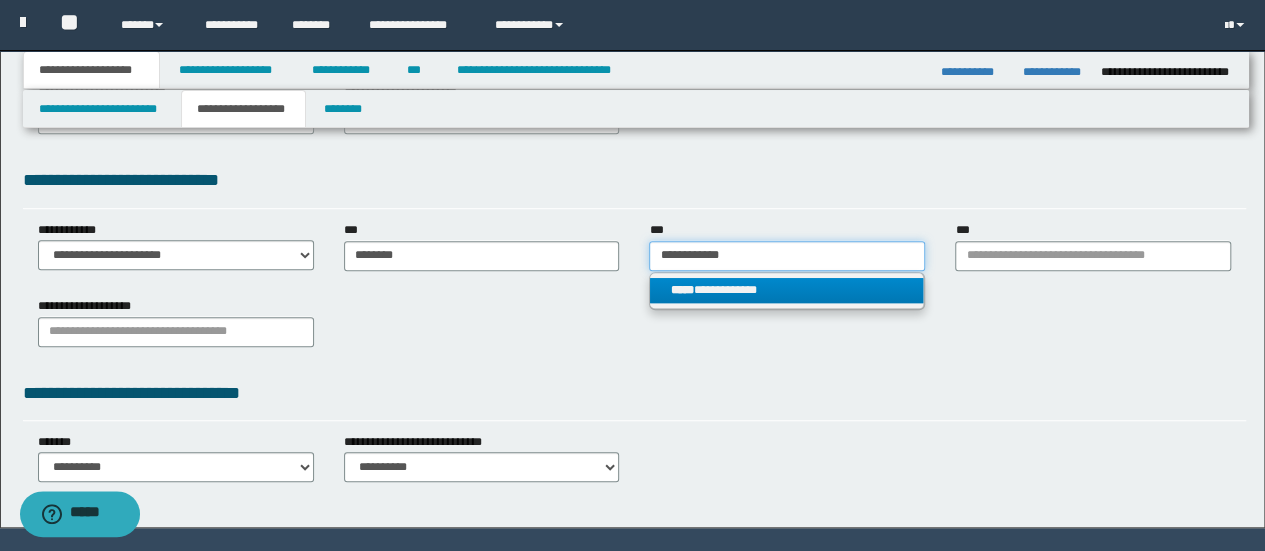 type on "**********" 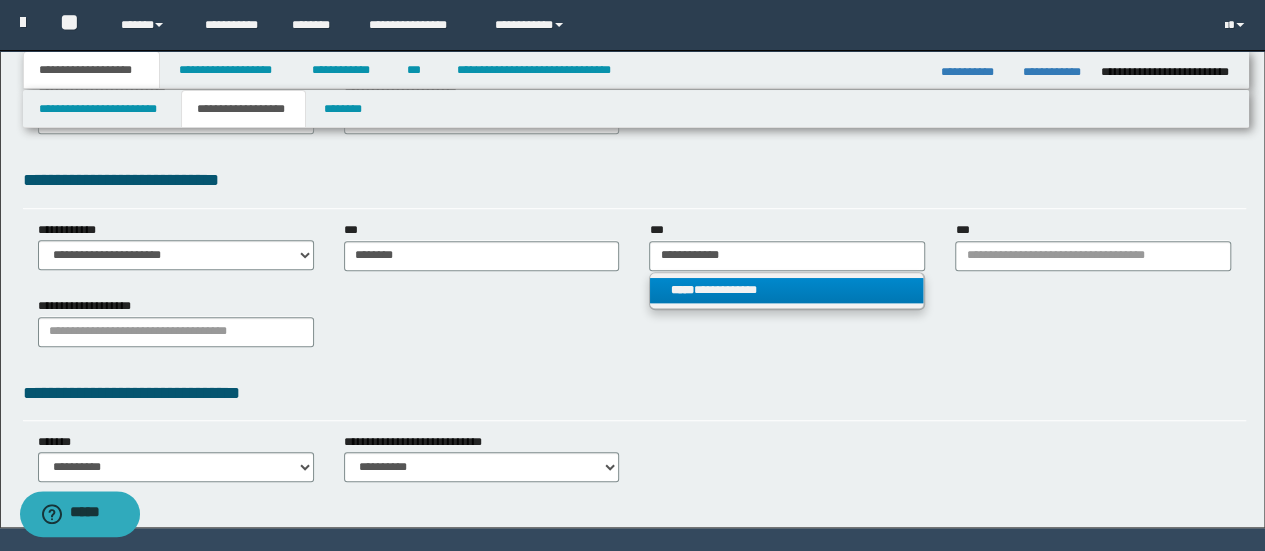type 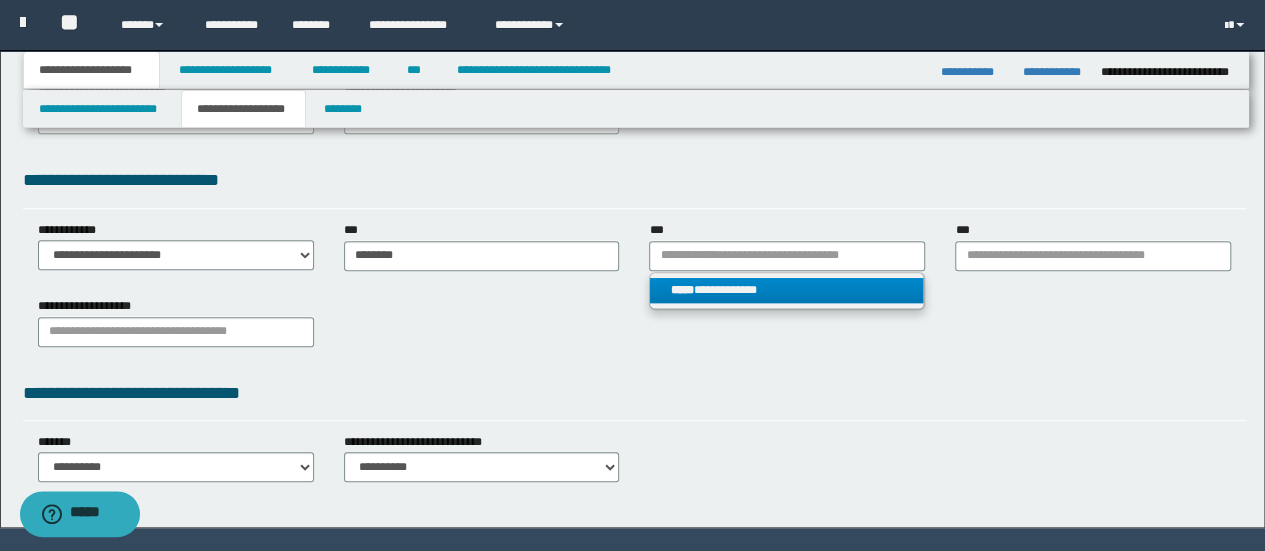 click on "**********" at bounding box center [786, 290] 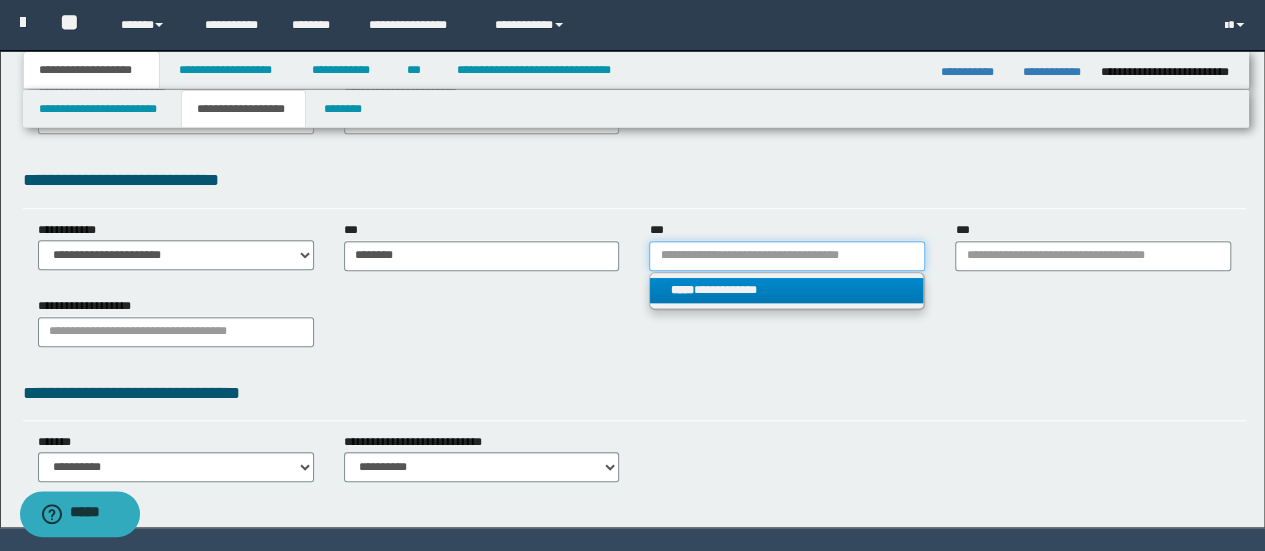 type 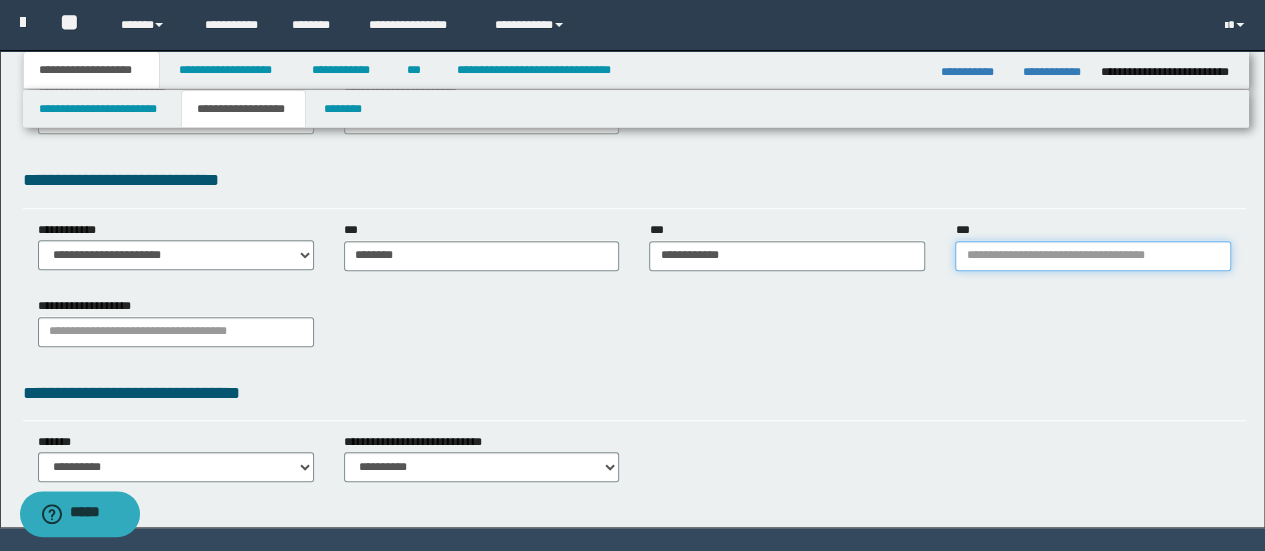 click on "***" at bounding box center (1093, 256) 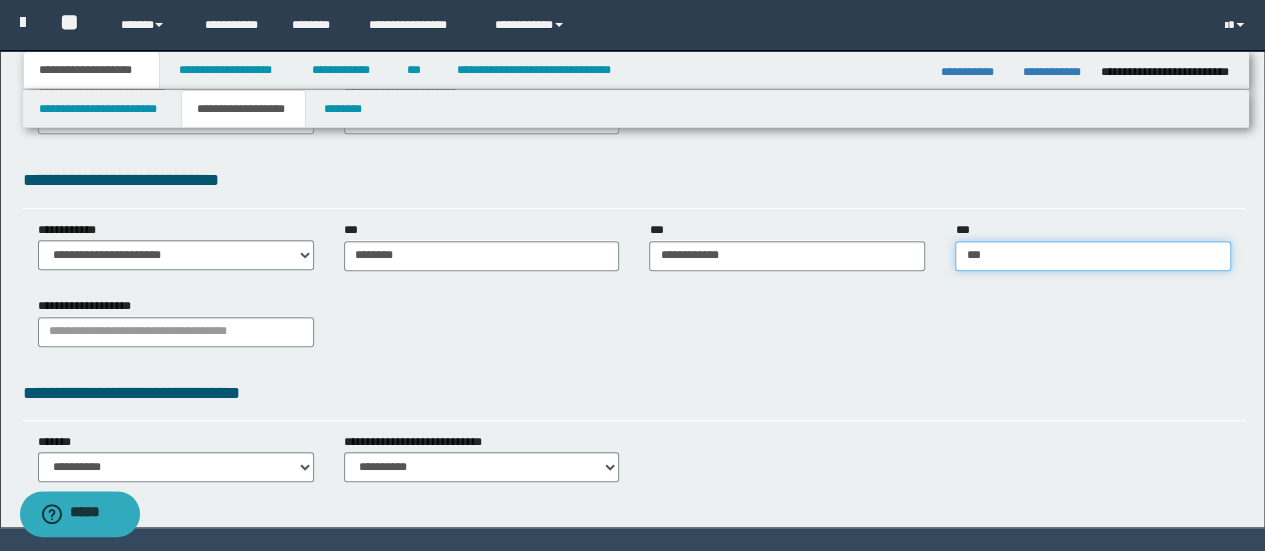 type on "****" 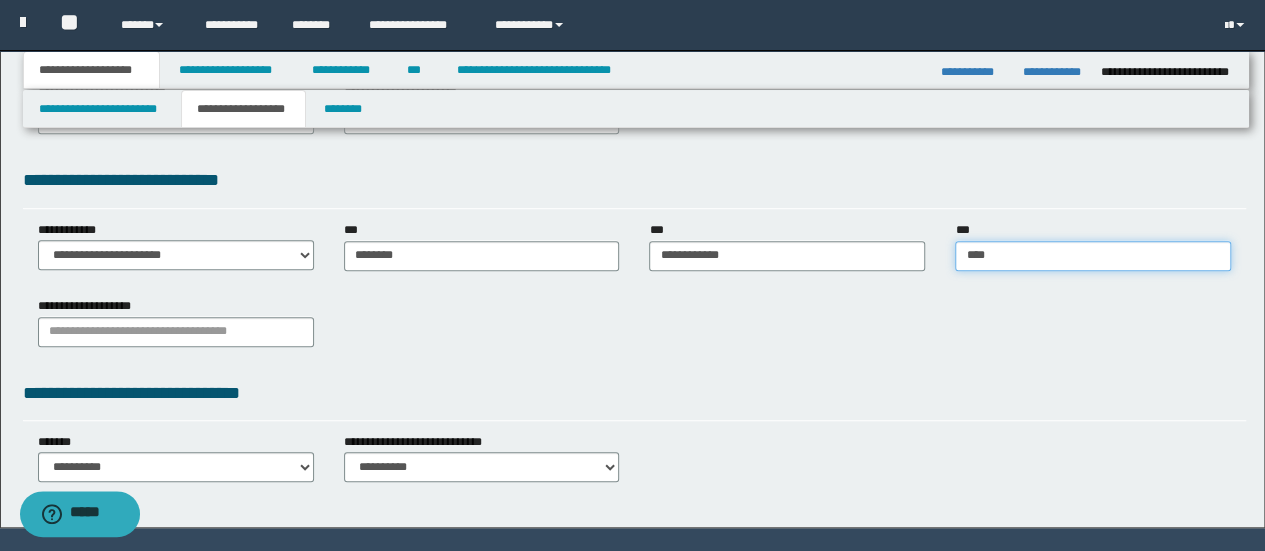 type on "****" 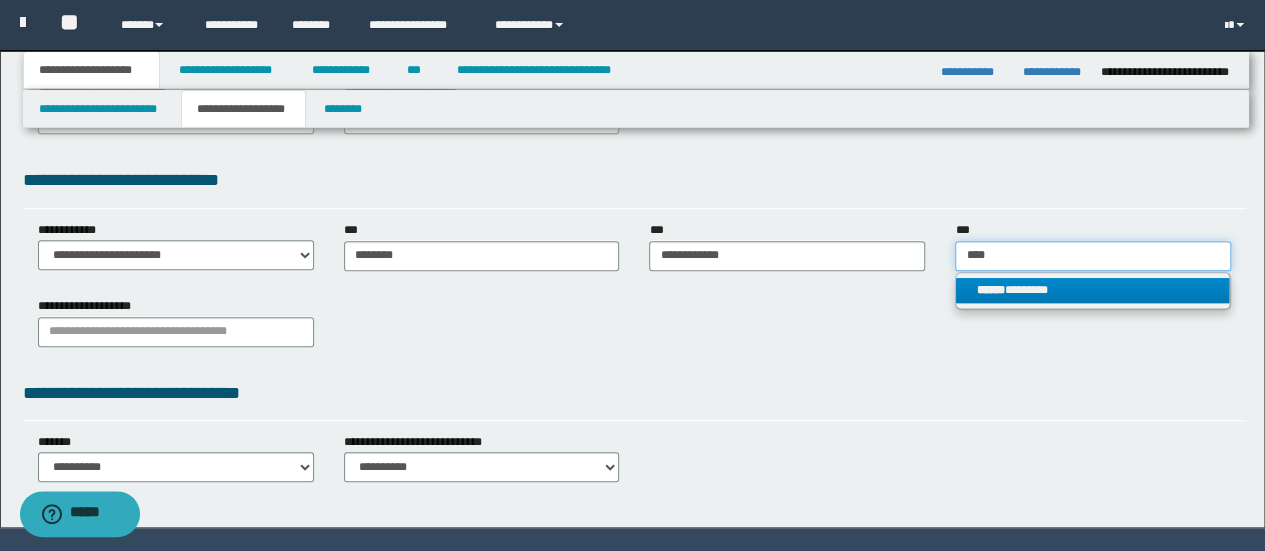 type on "****" 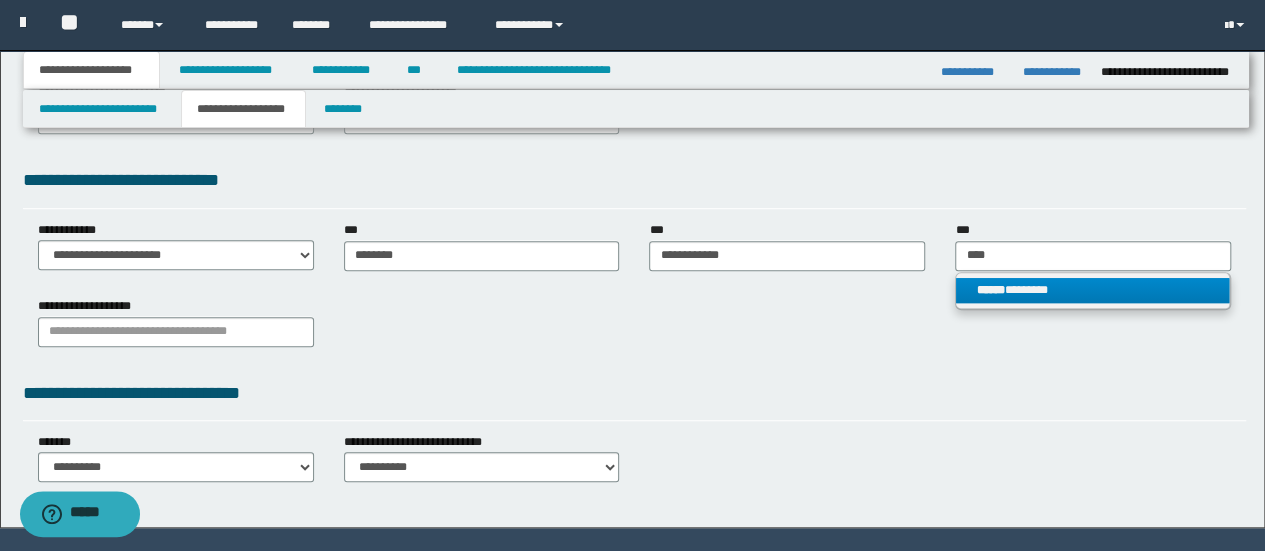 type 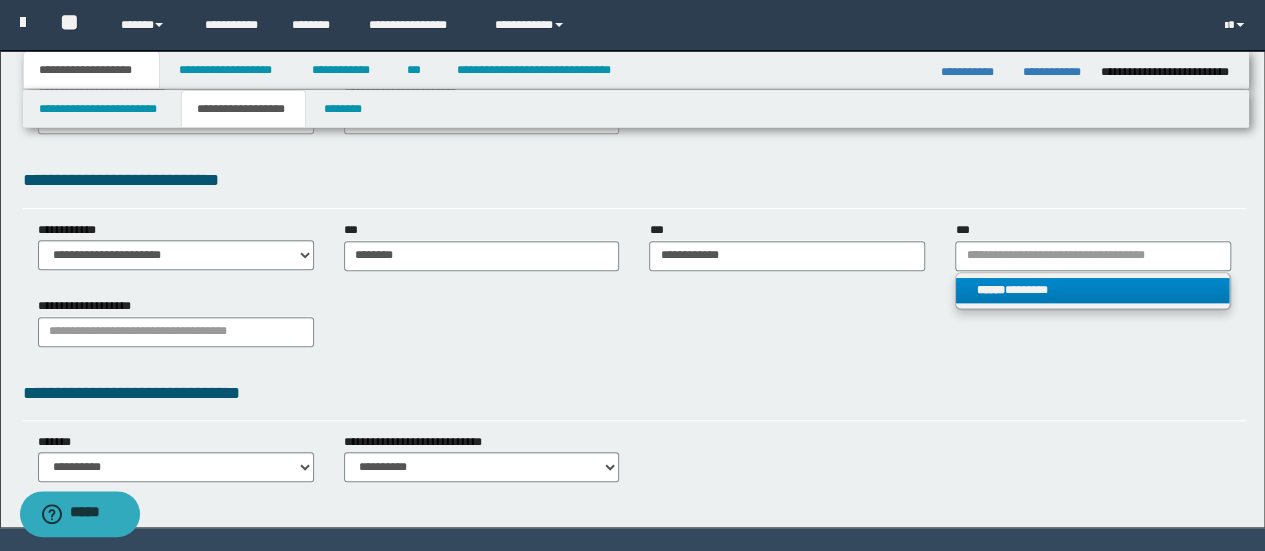 click on "****** ********" at bounding box center (1092, 290) 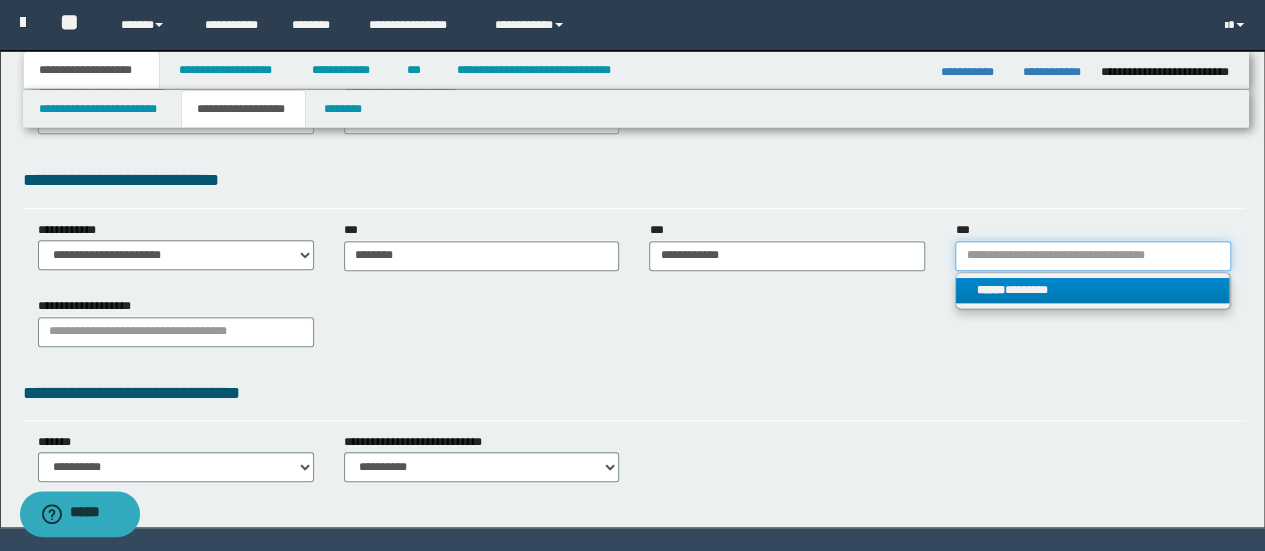 type 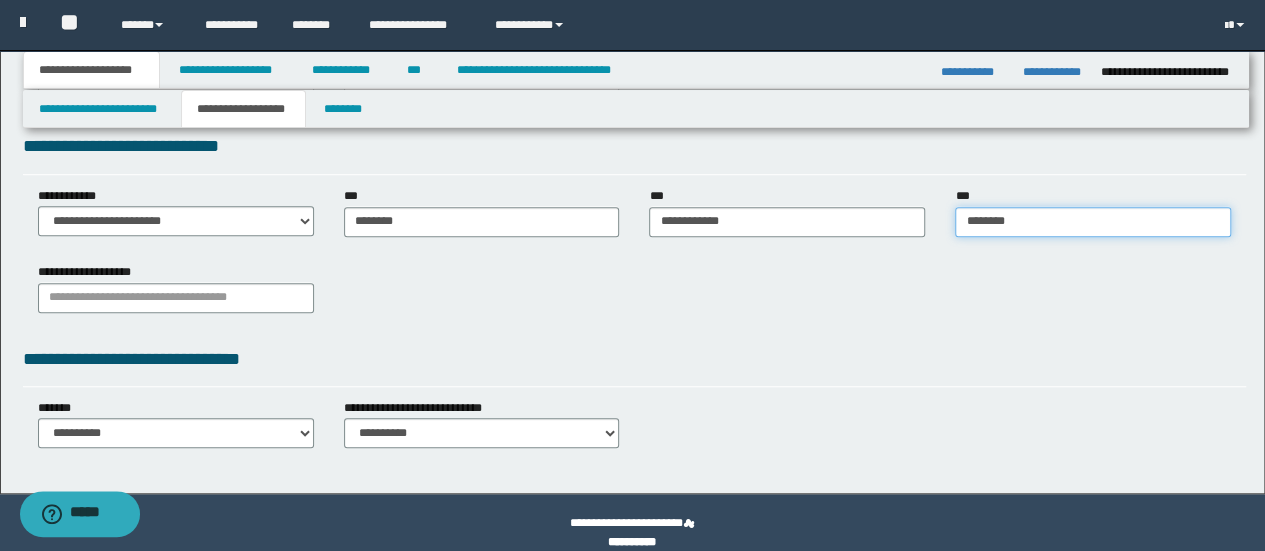 scroll, scrollTop: 554, scrollLeft: 0, axis: vertical 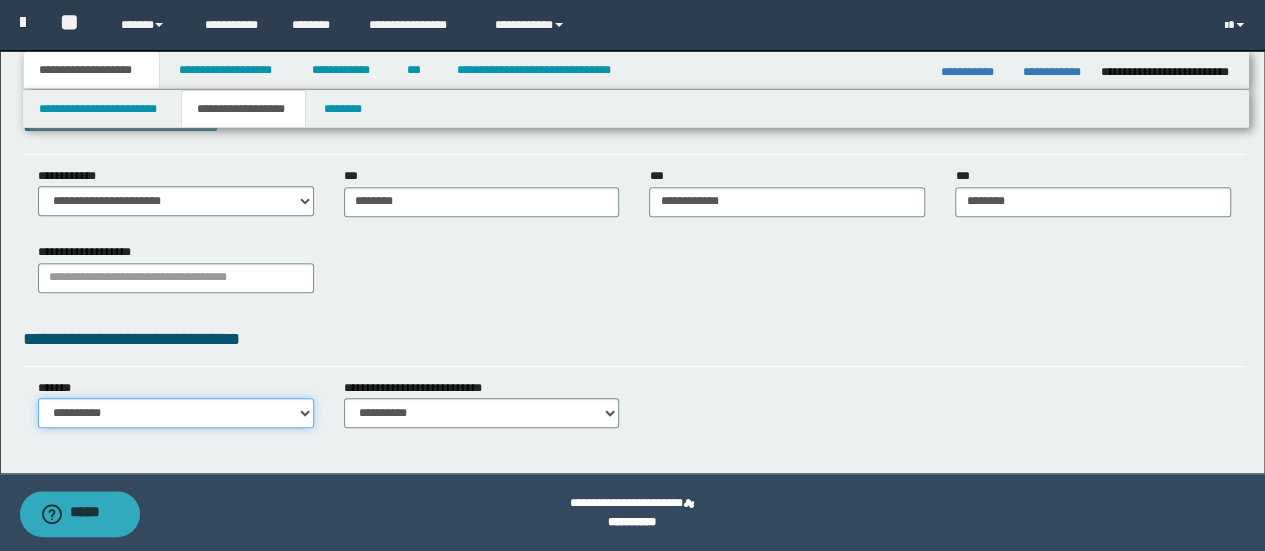 click on "**********" at bounding box center [176, 413] 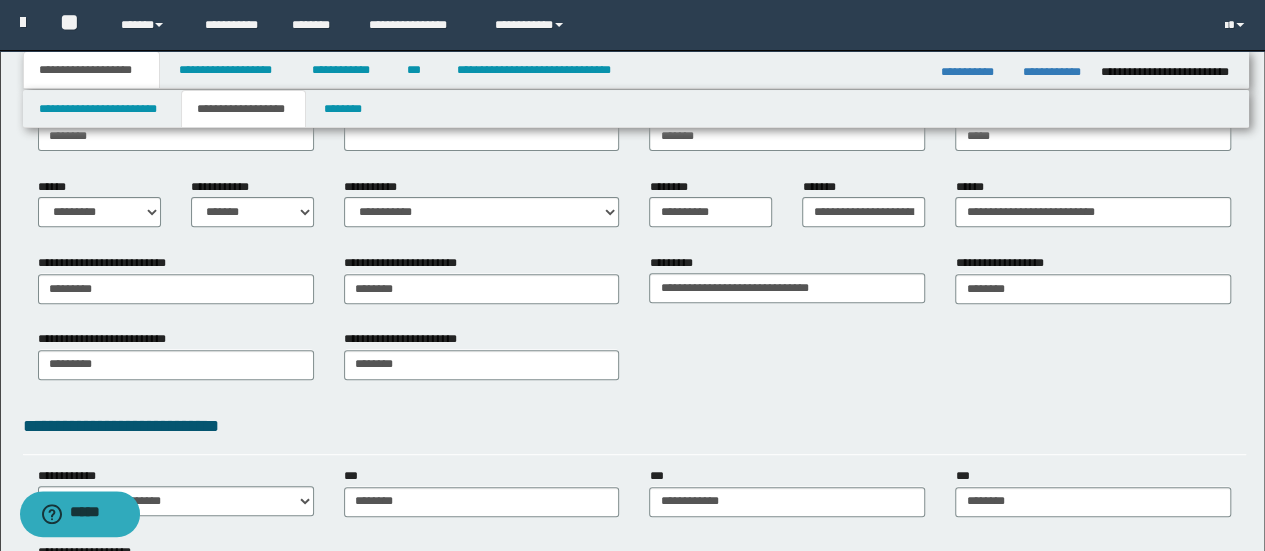 scroll, scrollTop: 254, scrollLeft: 0, axis: vertical 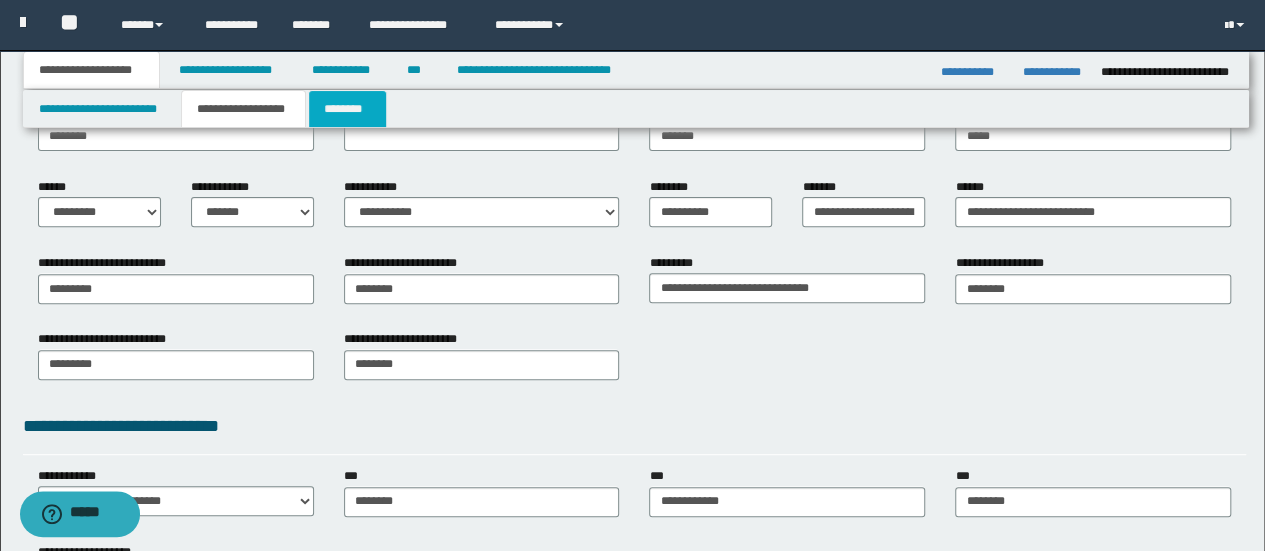 click on "********" at bounding box center [347, 109] 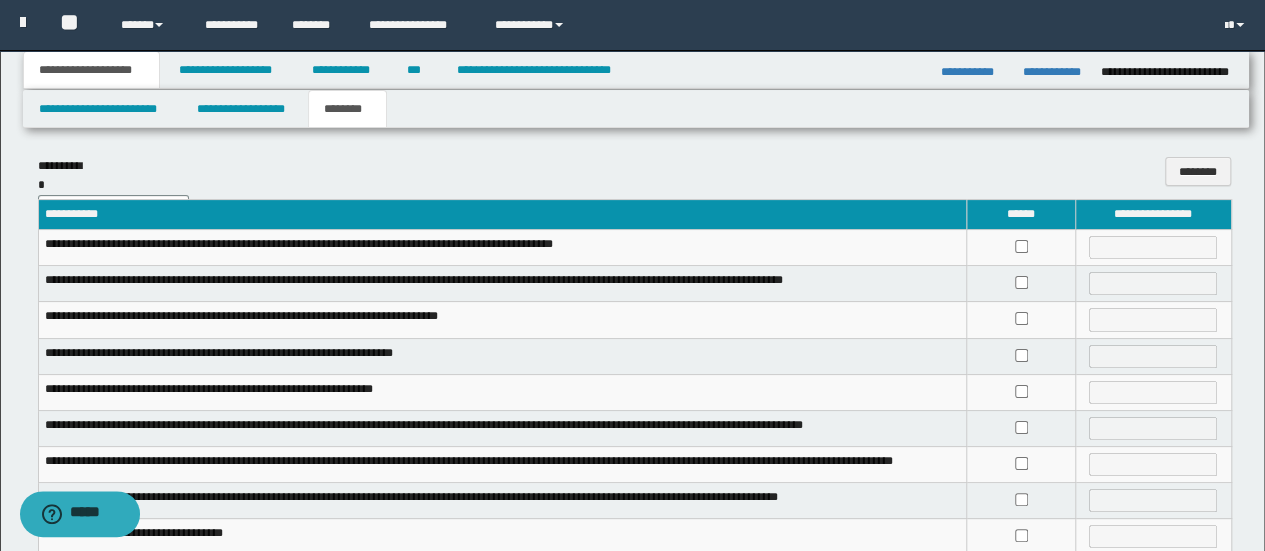 scroll, scrollTop: 0, scrollLeft: 0, axis: both 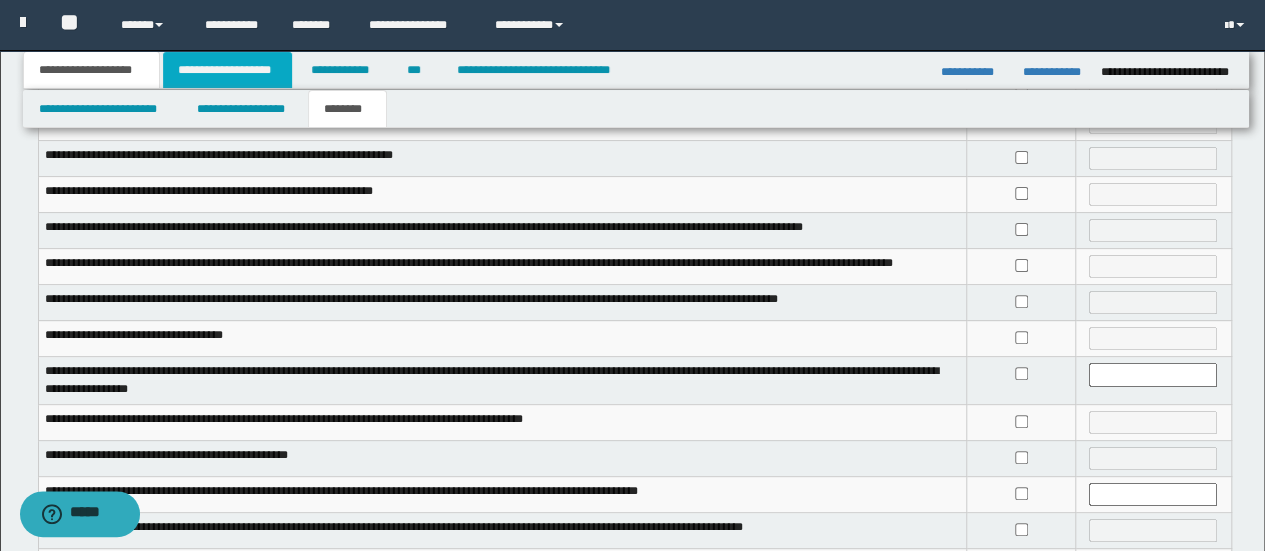 click on "**********" at bounding box center (227, 70) 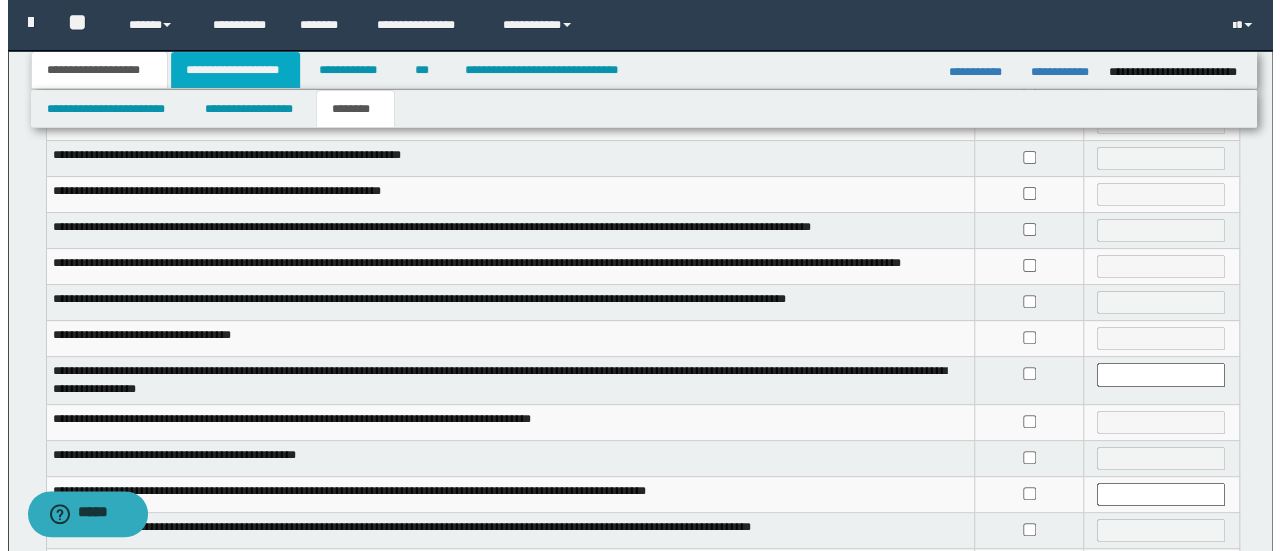 scroll, scrollTop: 0, scrollLeft: 0, axis: both 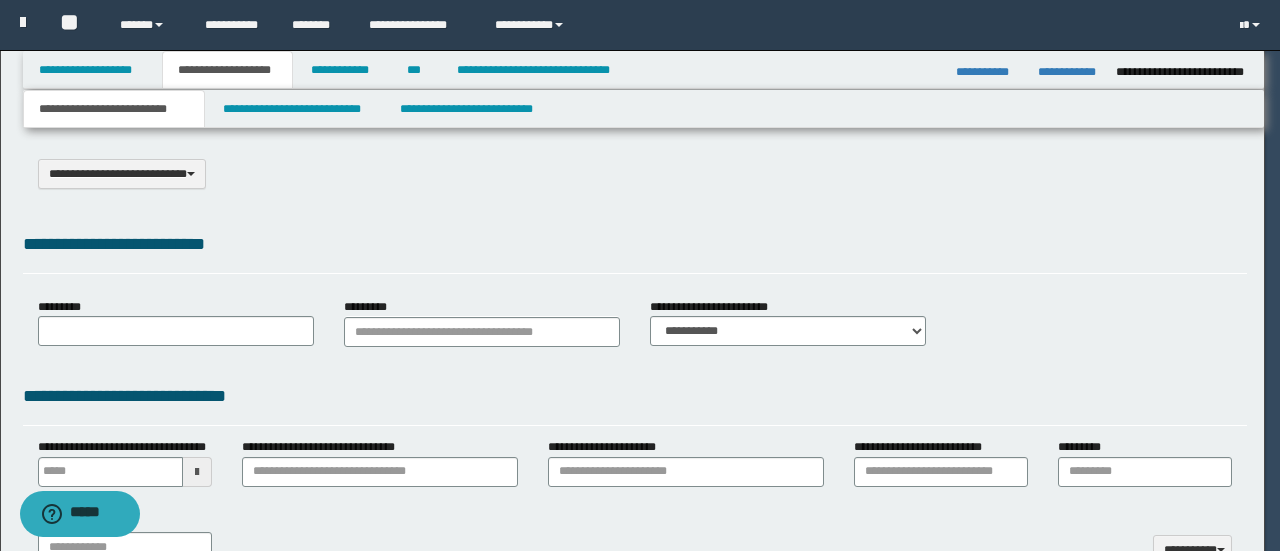 select on "*" 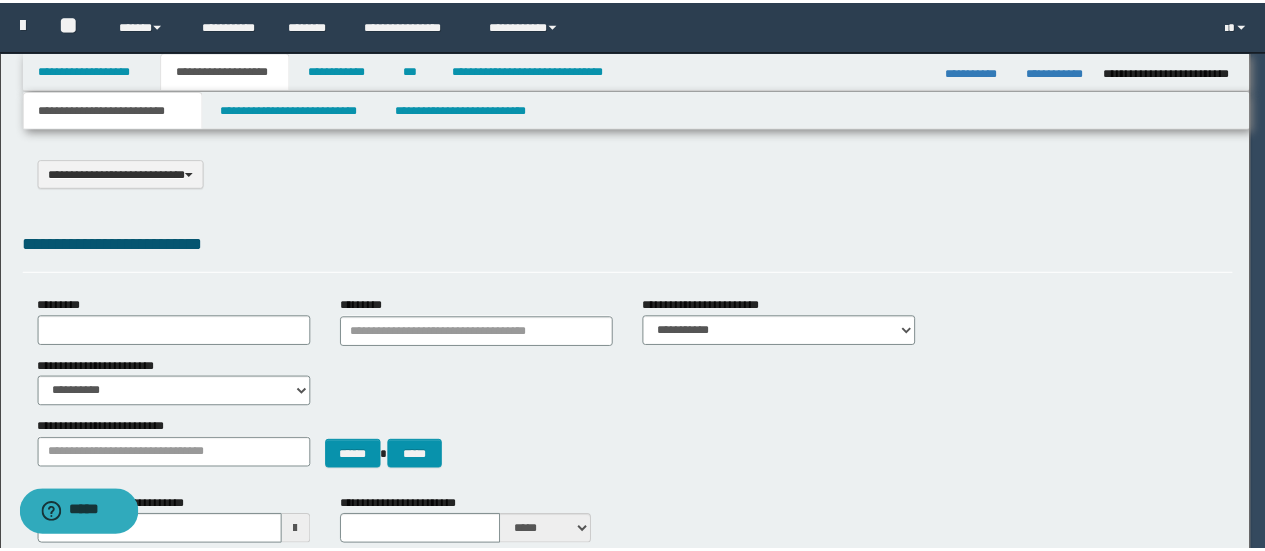 scroll, scrollTop: 0, scrollLeft: 0, axis: both 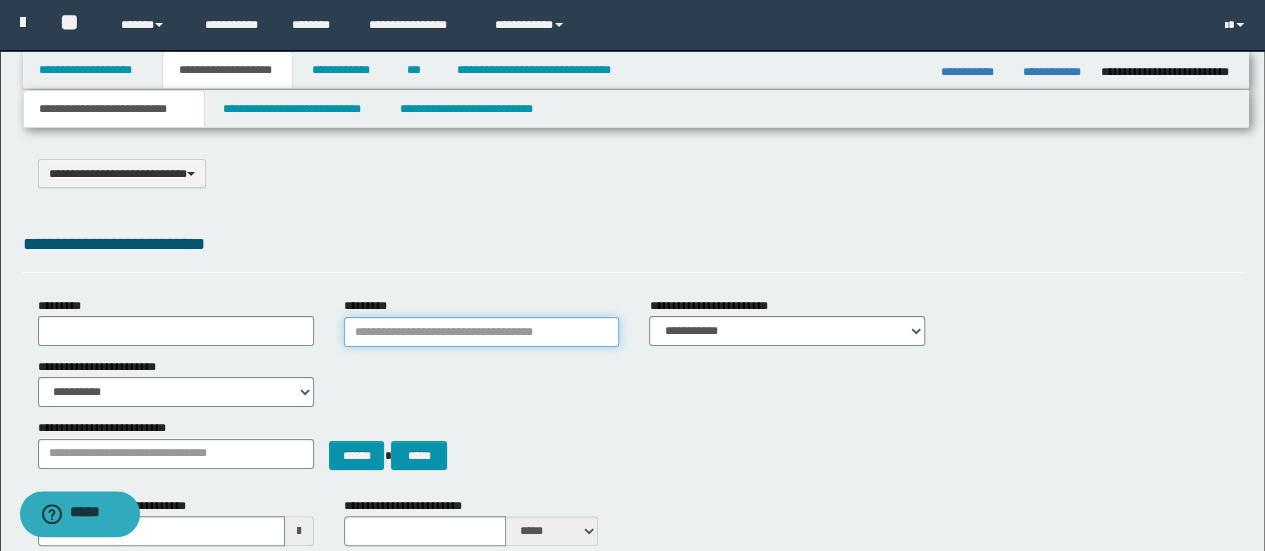 click on "*********" at bounding box center [482, 332] 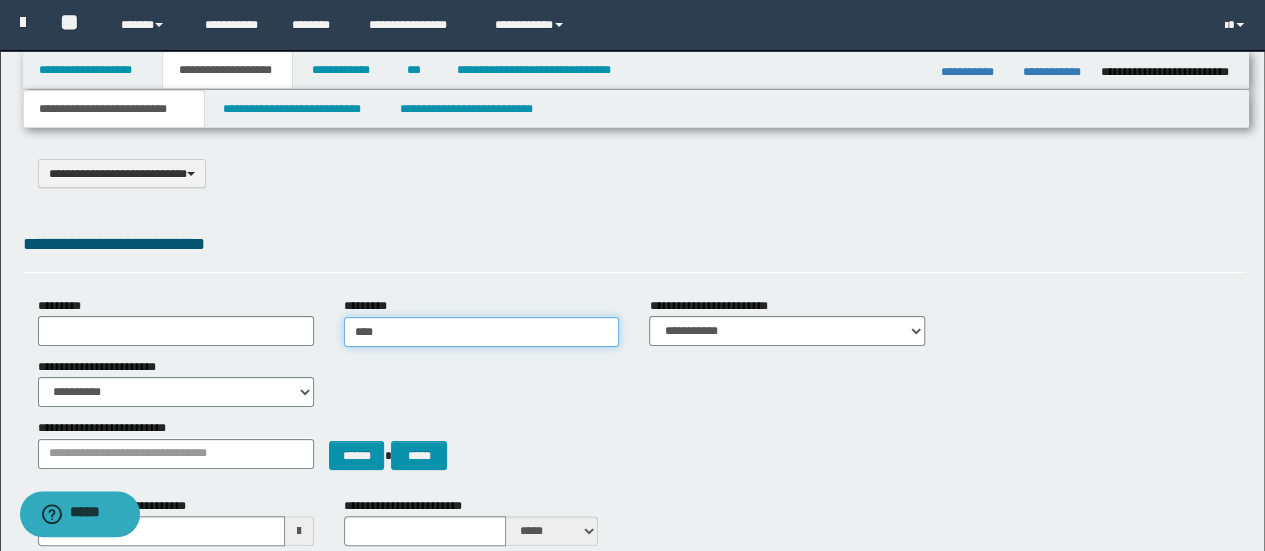 type on "*****" 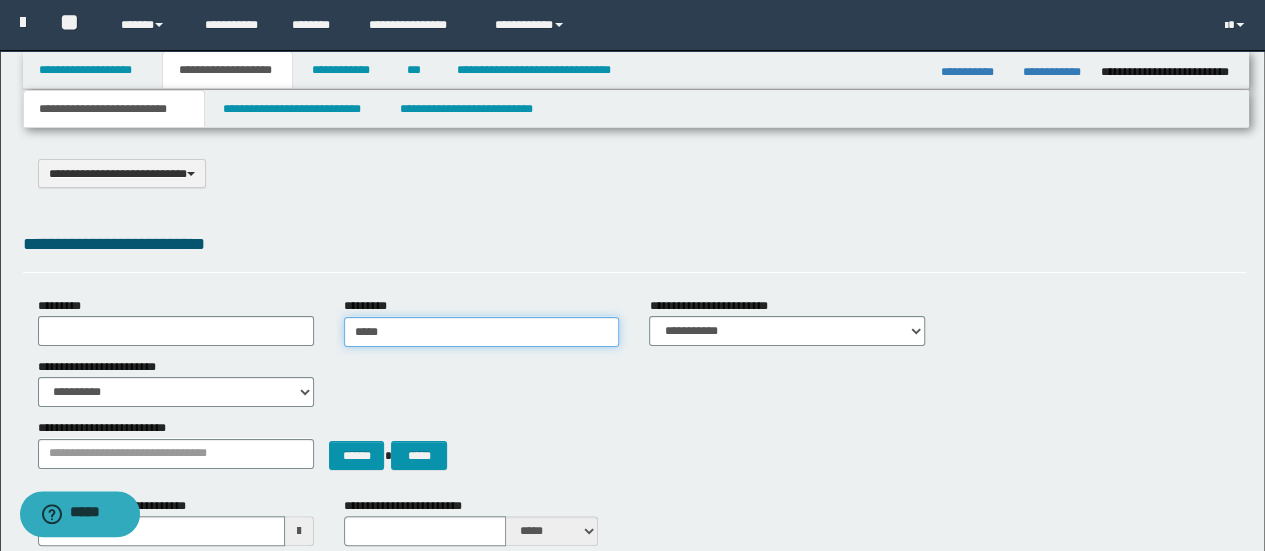 type on "*****" 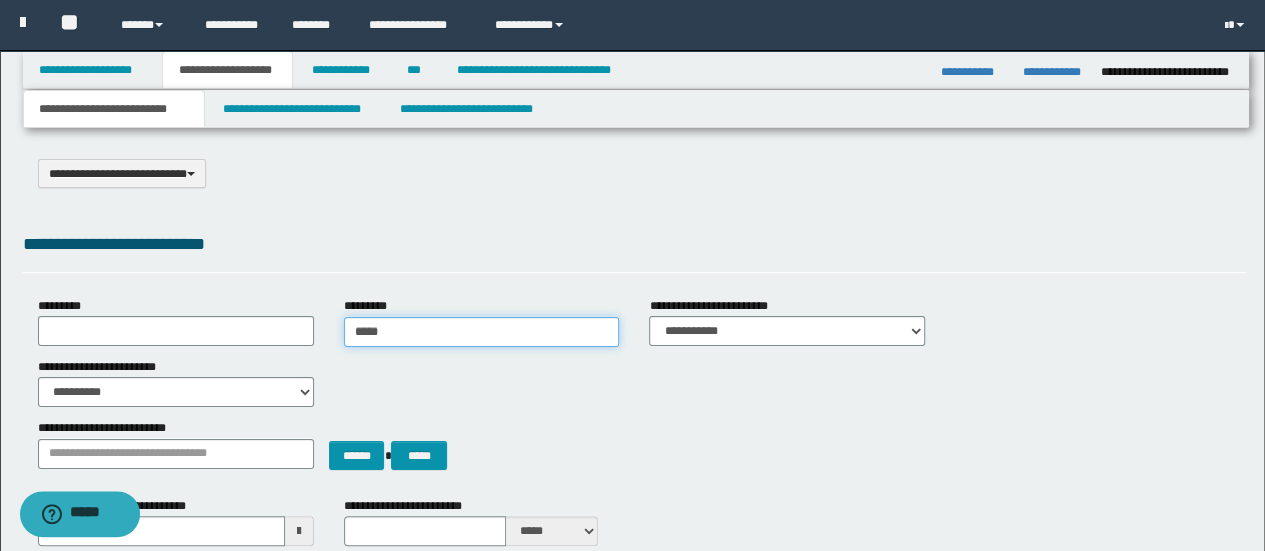 type 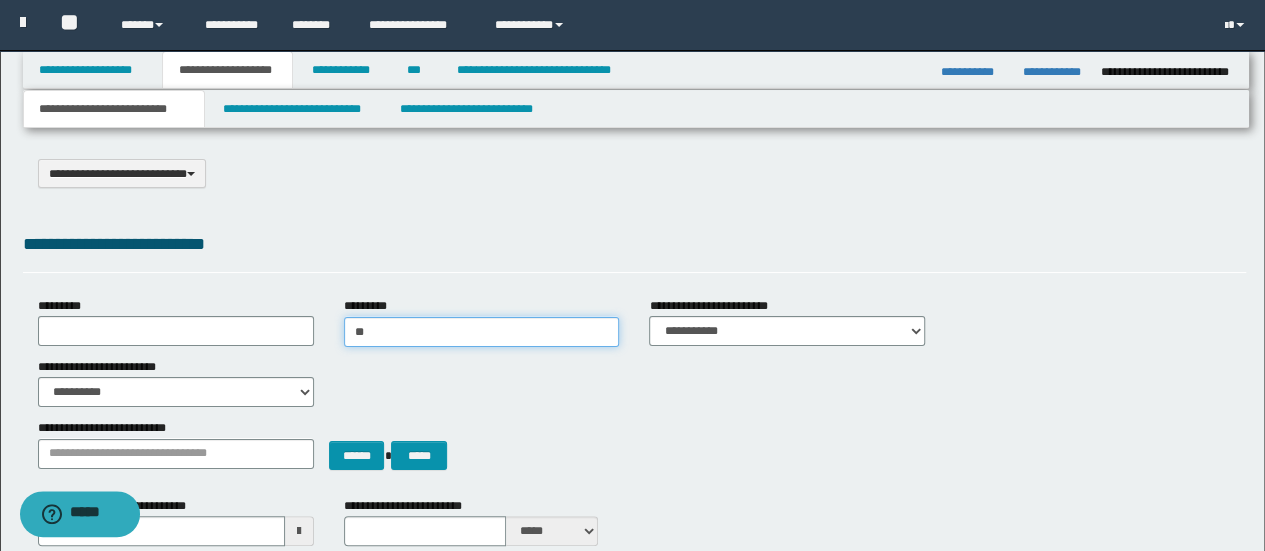 type on "*" 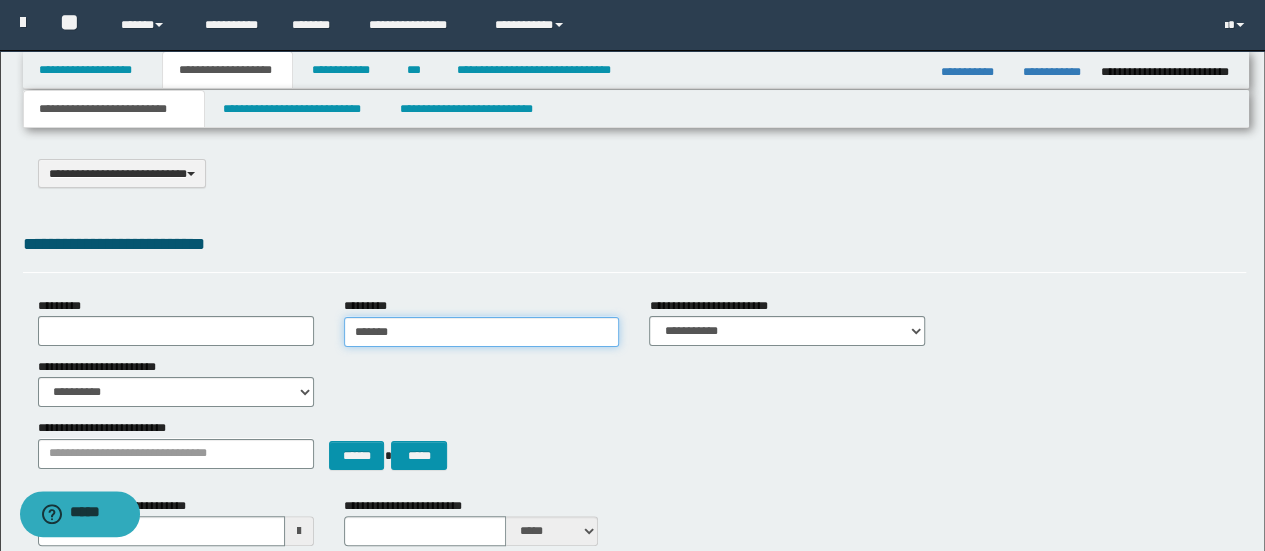 type on "********" 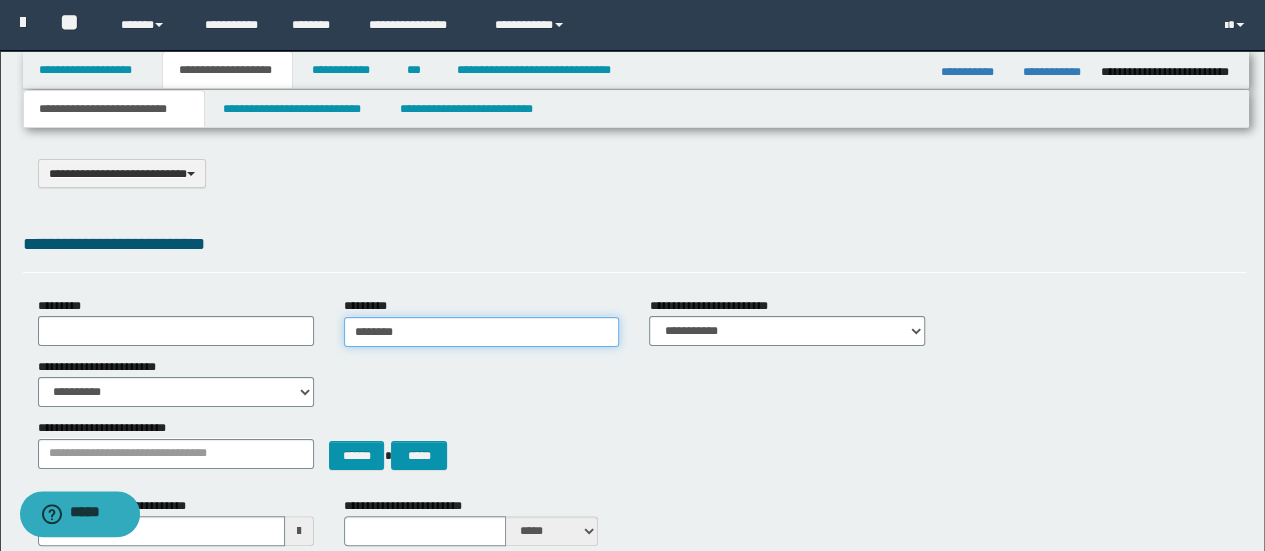 type on "********" 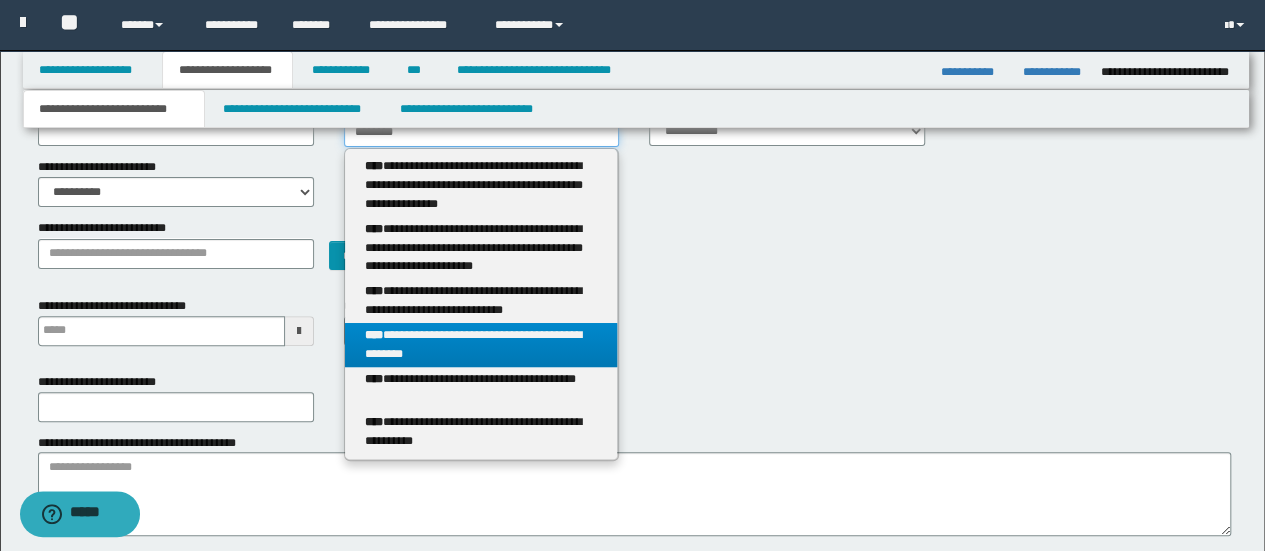 scroll, scrollTop: 0, scrollLeft: 0, axis: both 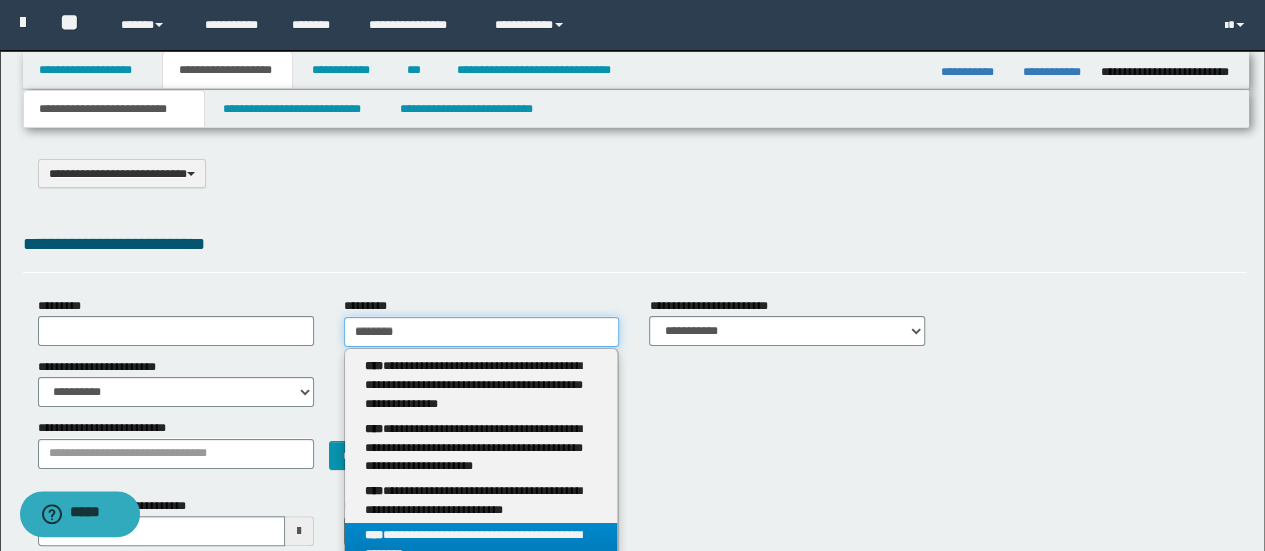 type on "********" 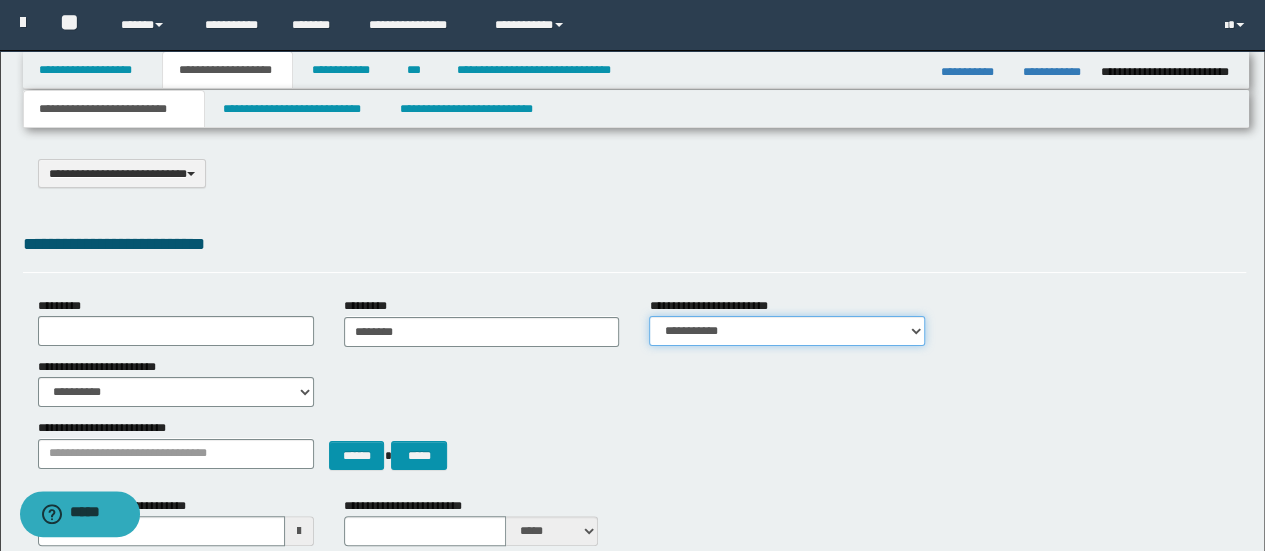 click on "**********" at bounding box center [787, 331] 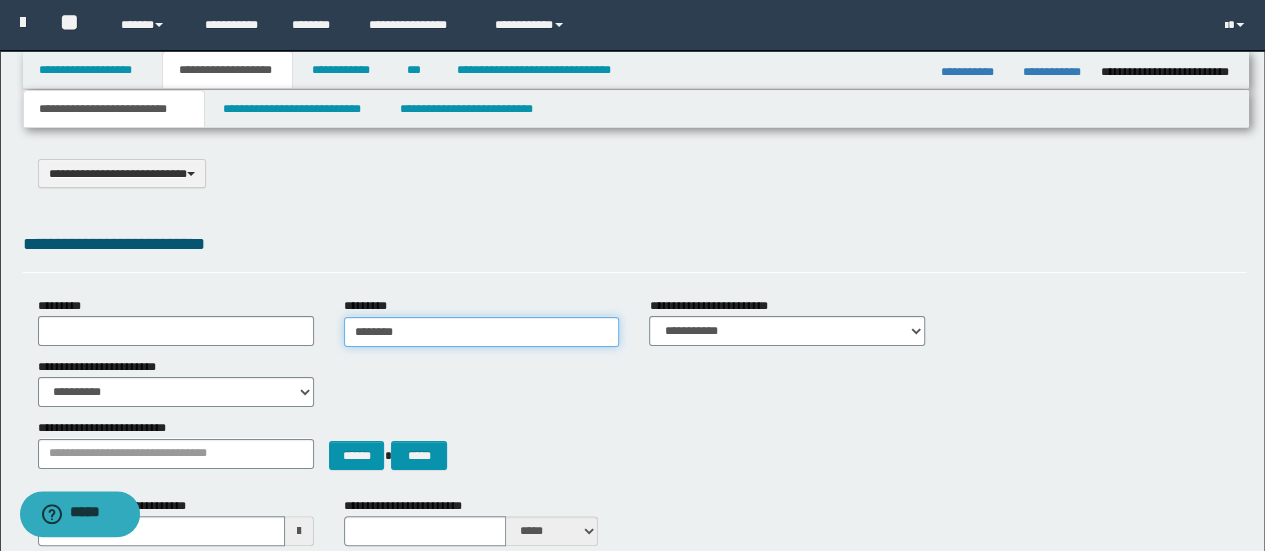 type on "********" 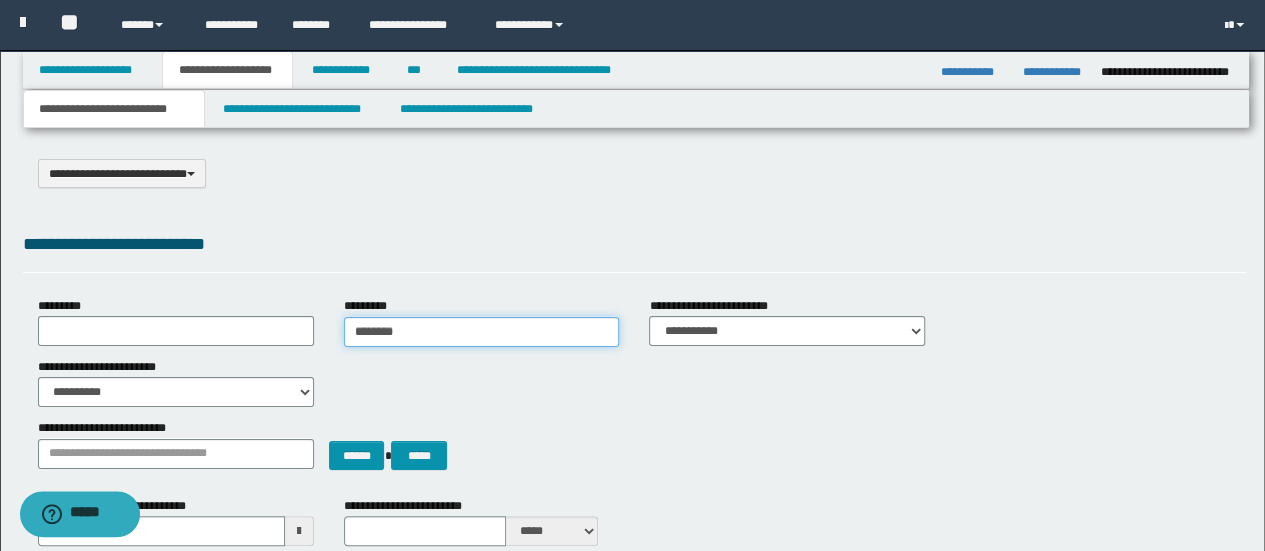 click on "********" at bounding box center [482, 332] 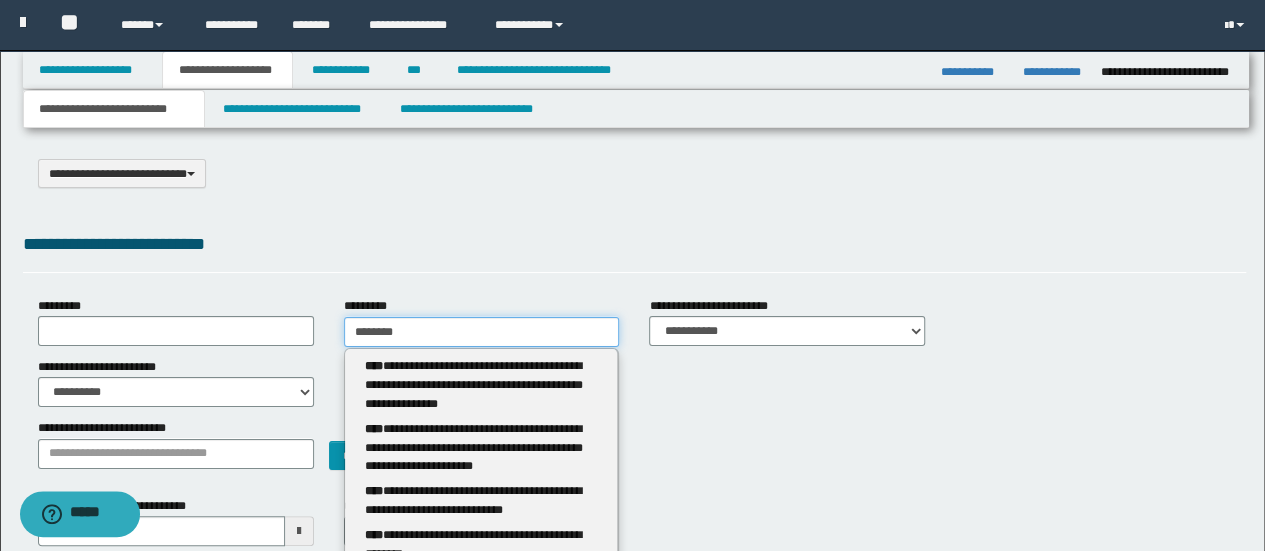 type on "********" 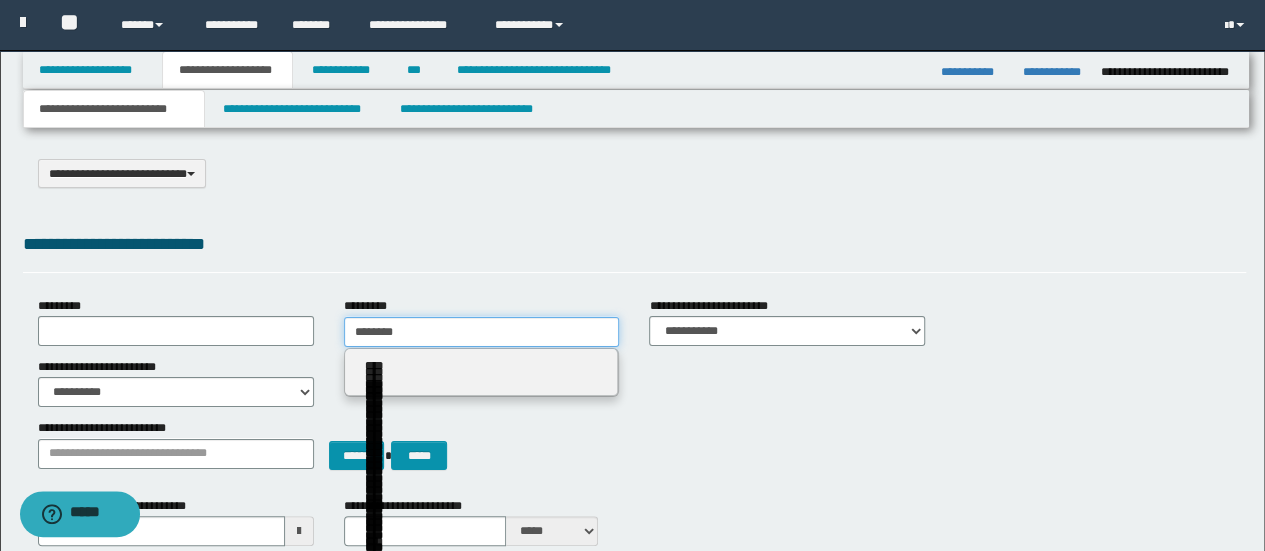 type on "********" 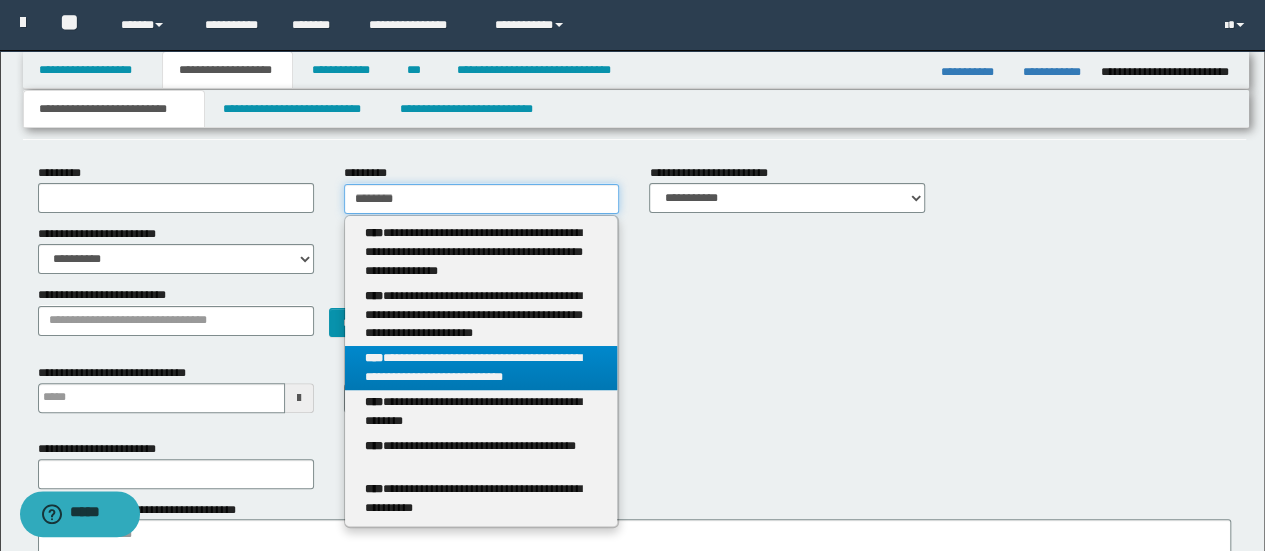scroll, scrollTop: 200, scrollLeft: 0, axis: vertical 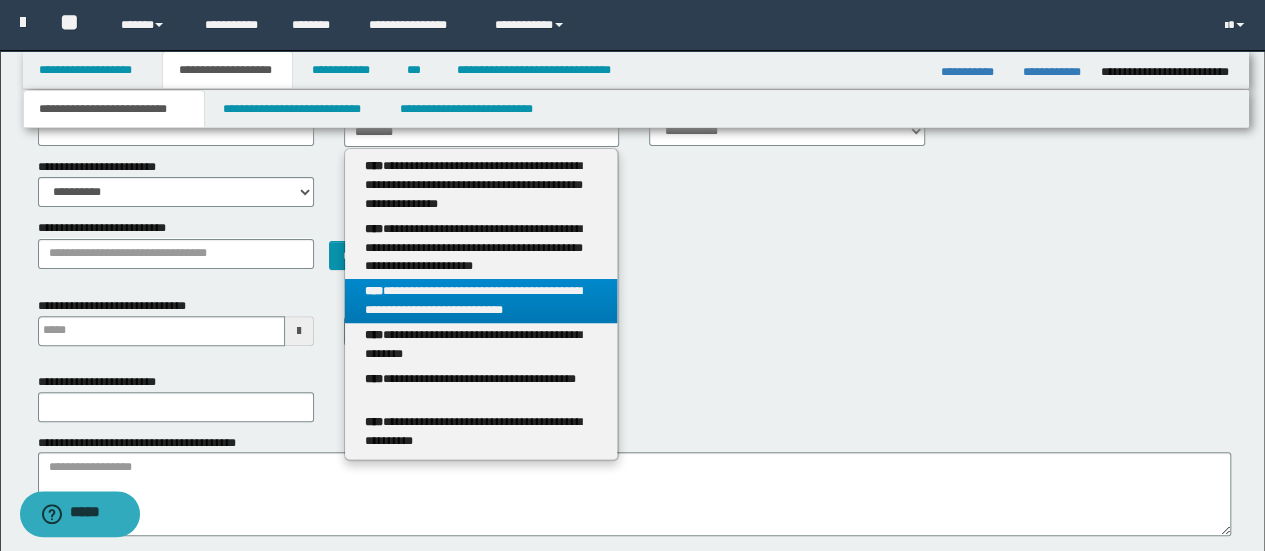 type 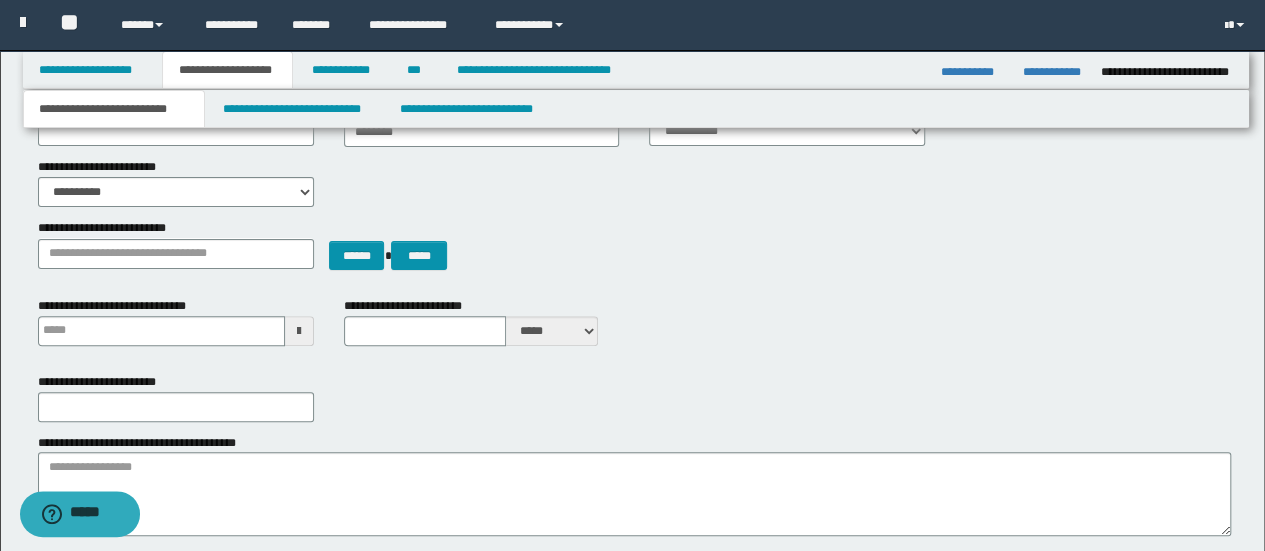 click on "**********" at bounding box center [635, 329] 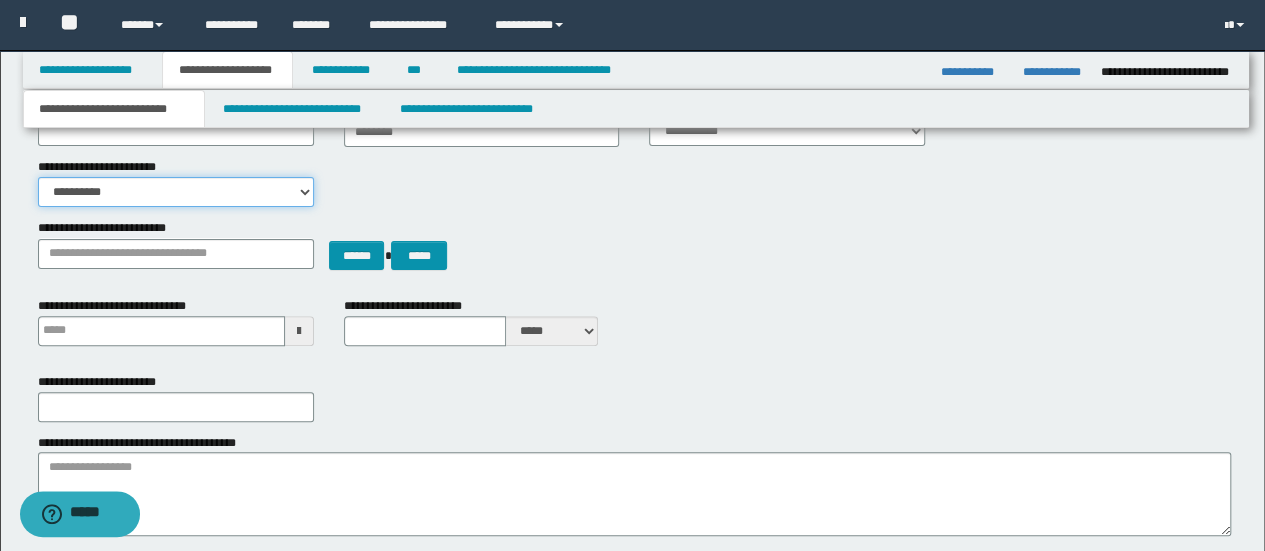 click on "**********" at bounding box center (176, 192) 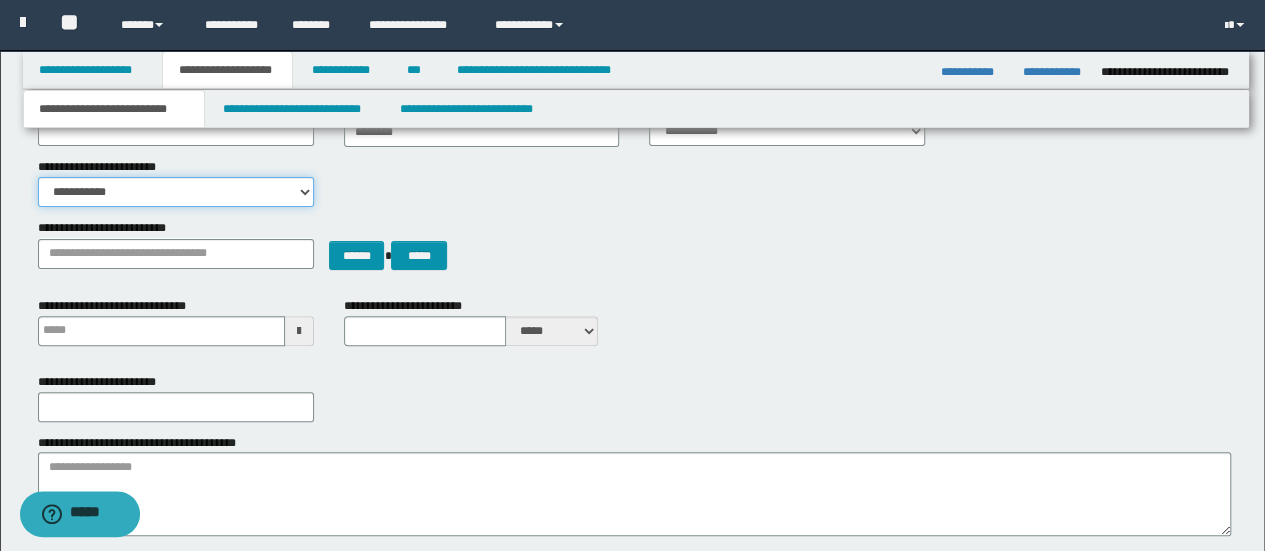 click on "**********" at bounding box center (176, 192) 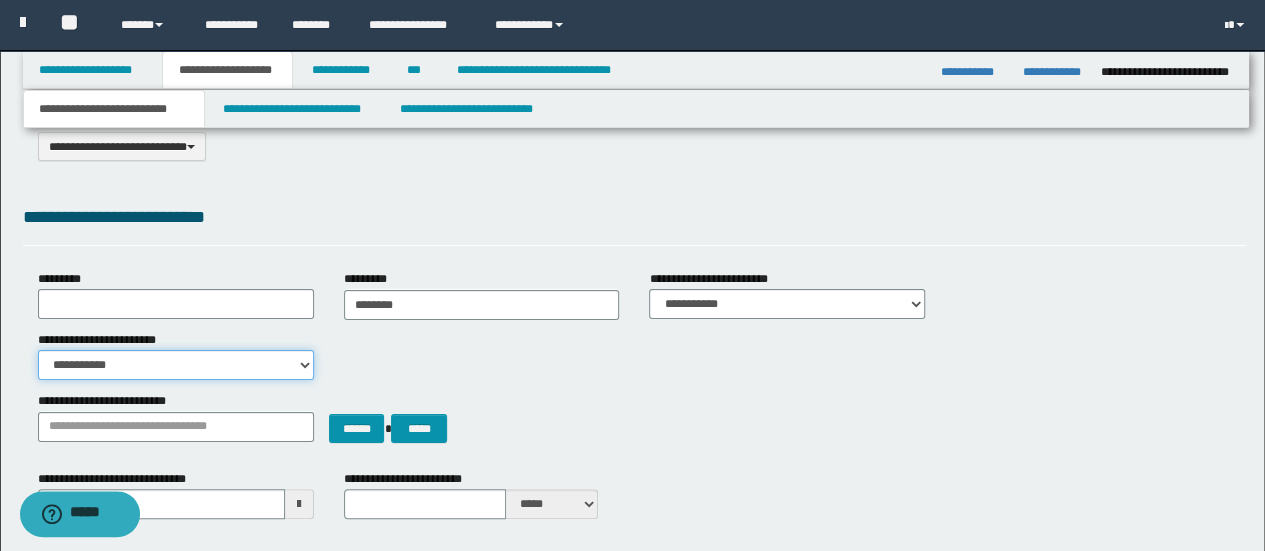 scroll, scrollTop: 200, scrollLeft: 0, axis: vertical 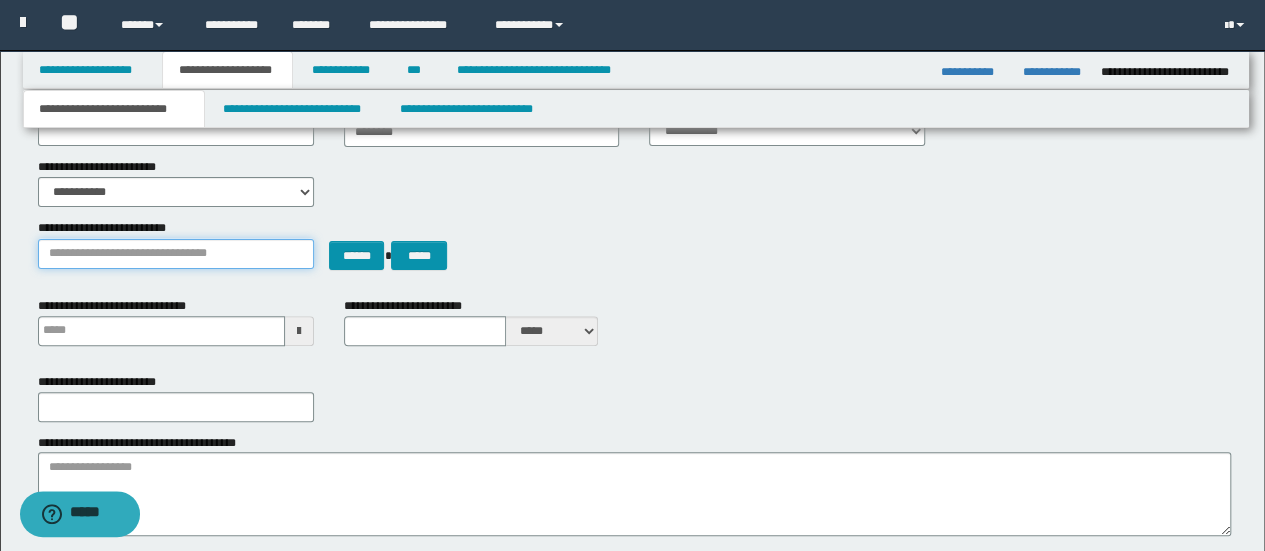 click on "**********" at bounding box center [176, 254] 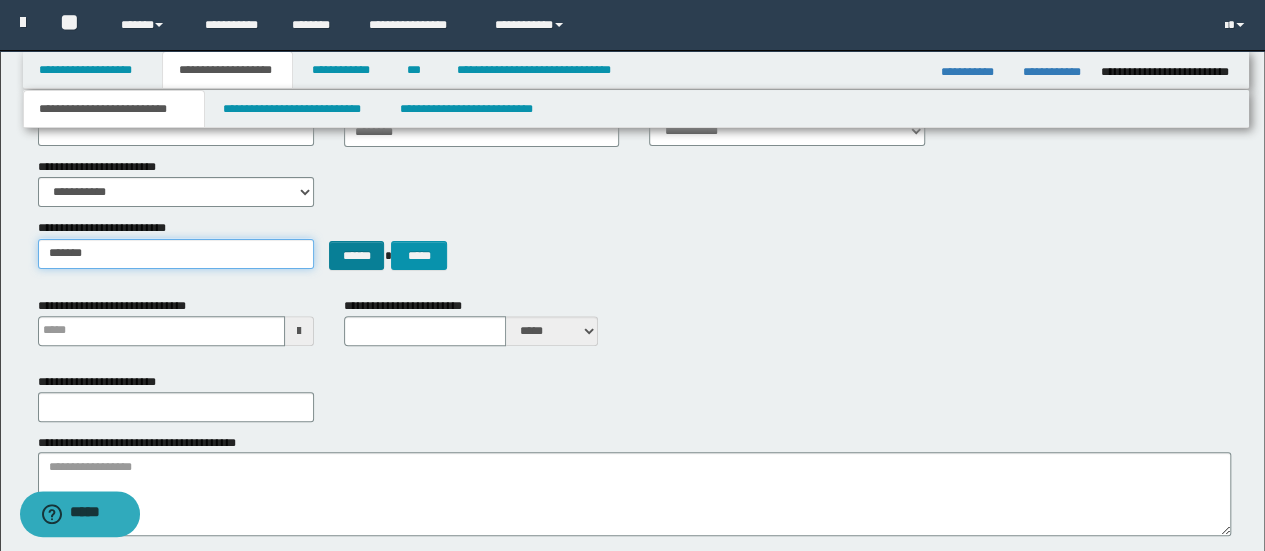 type on "*******" 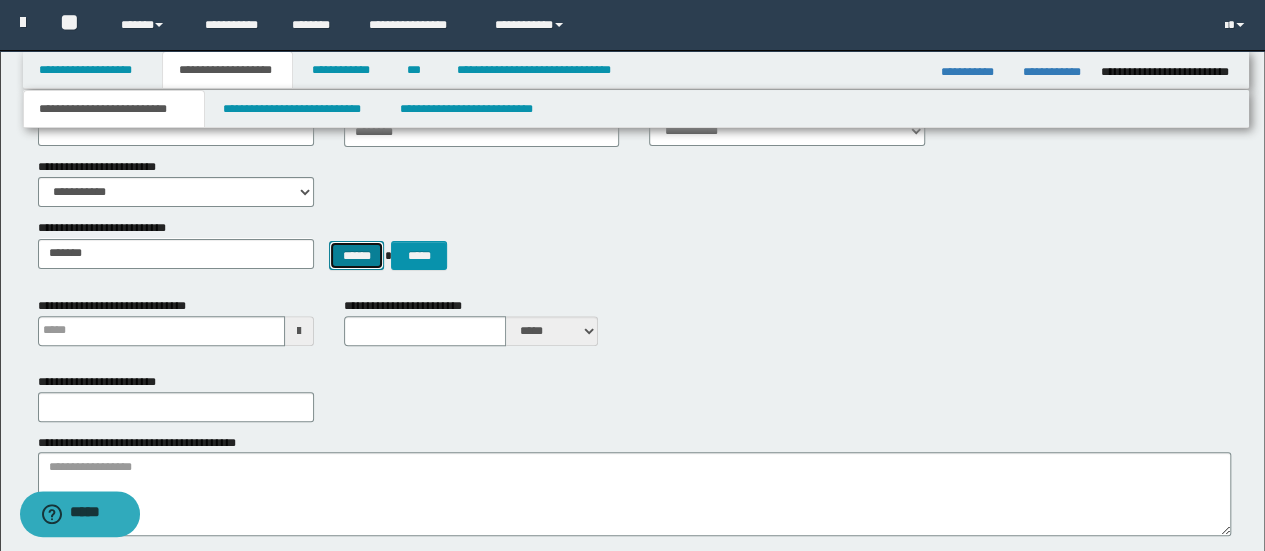 click on "******" at bounding box center [357, 255] 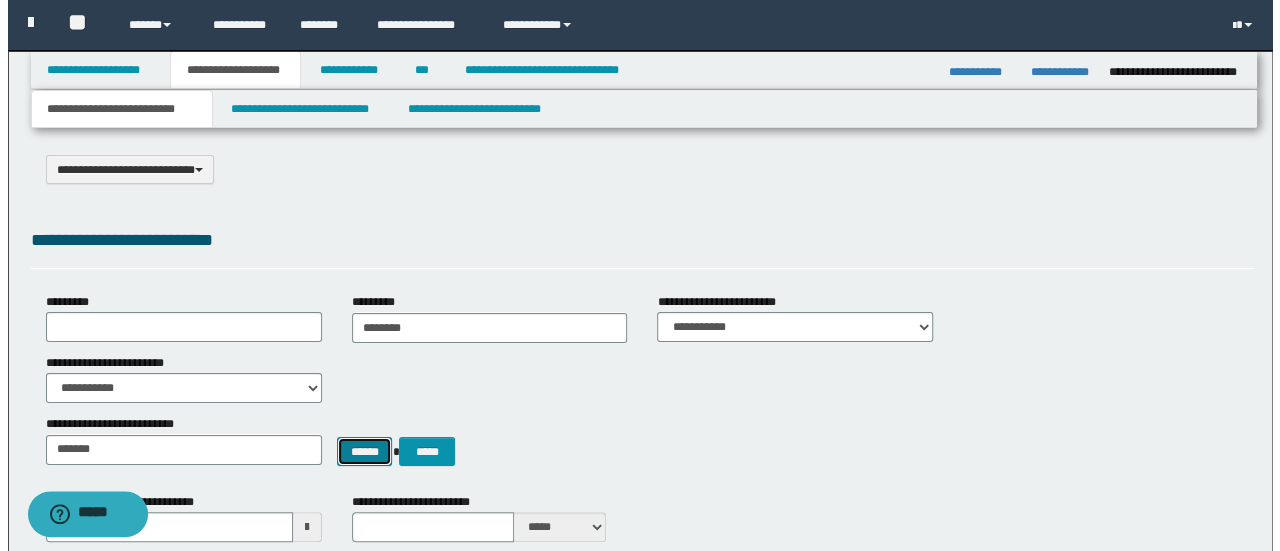 scroll, scrollTop: 0, scrollLeft: 0, axis: both 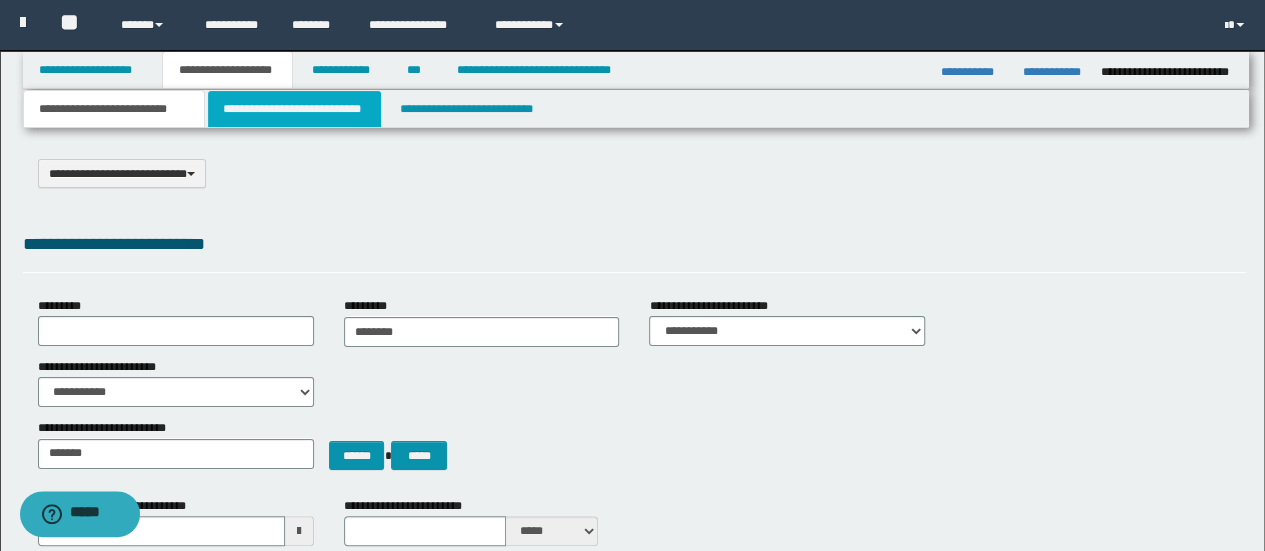 click on "**********" at bounding box center (294, 109) 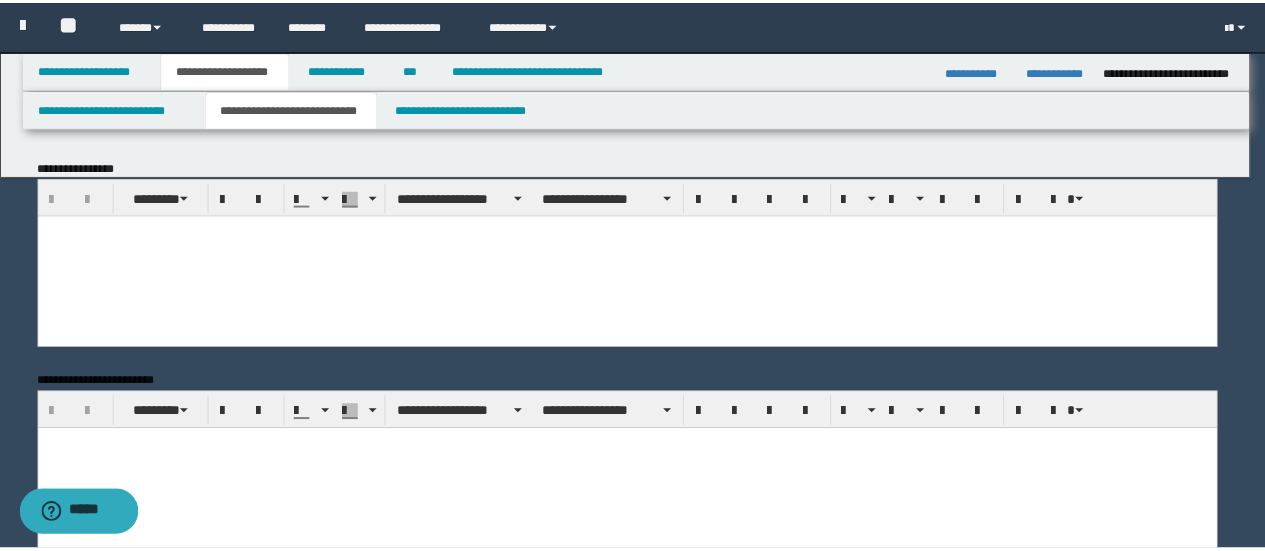 scroll, scrollTop: 0, scrollLeft: 0, axis: both 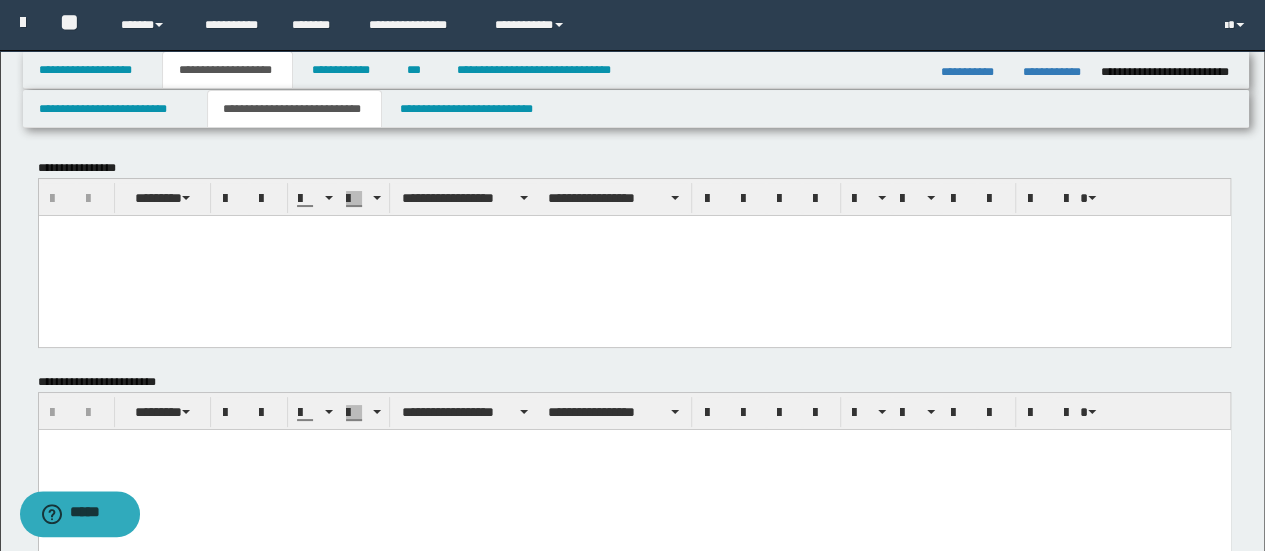 click at bounding box center (634, 230) 